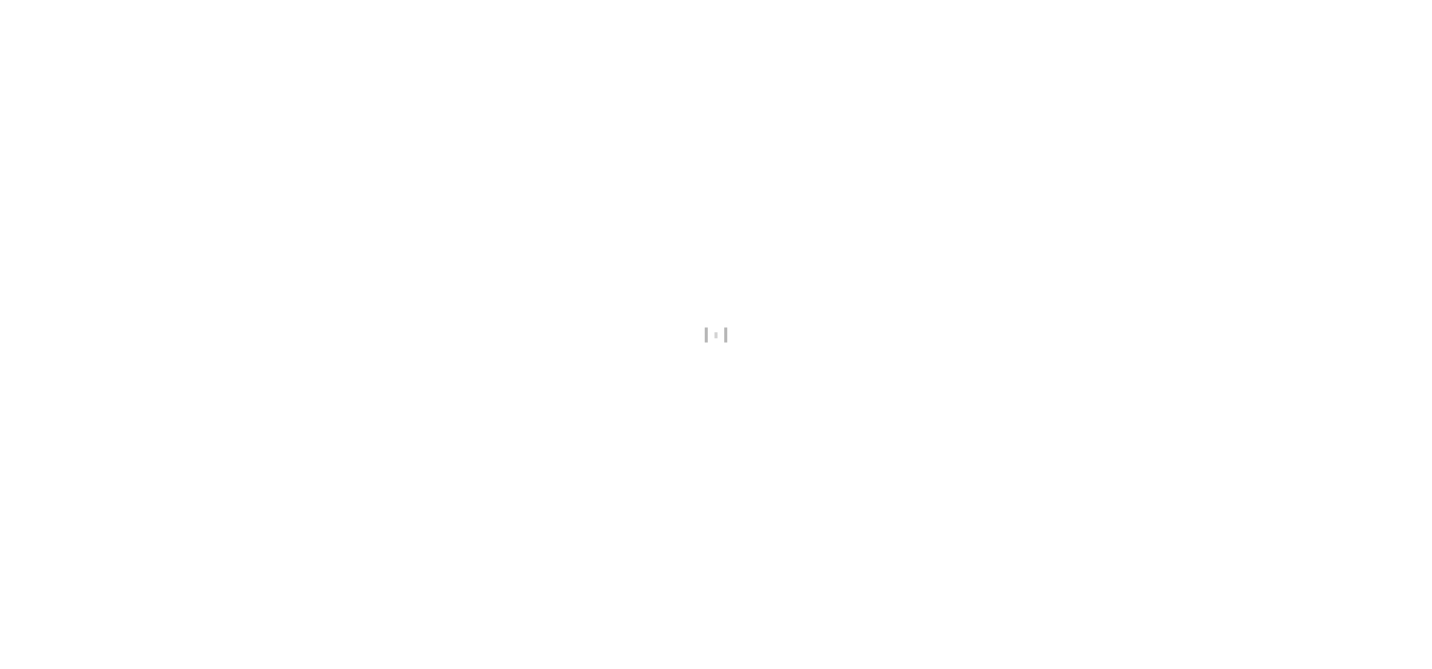 scroll, scrollTop: 0, scrollLeft: 0, axis: both 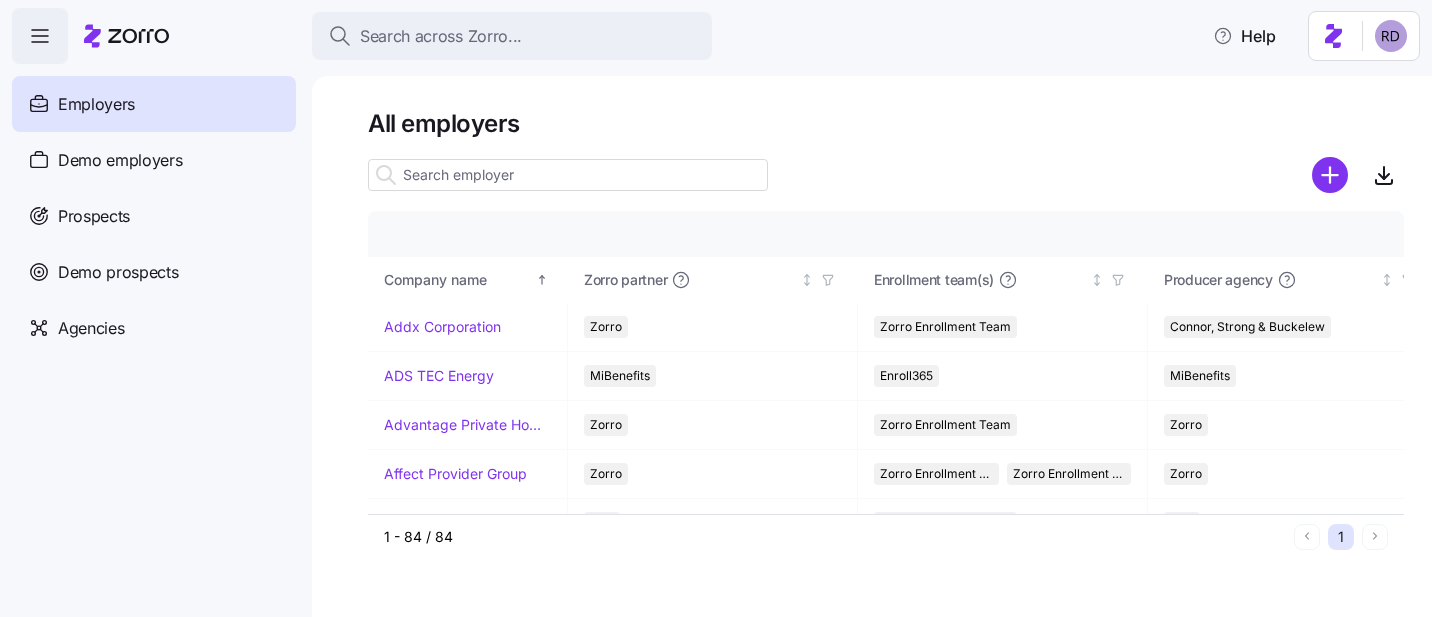click on "All employers" at bounding box center (886, 123) 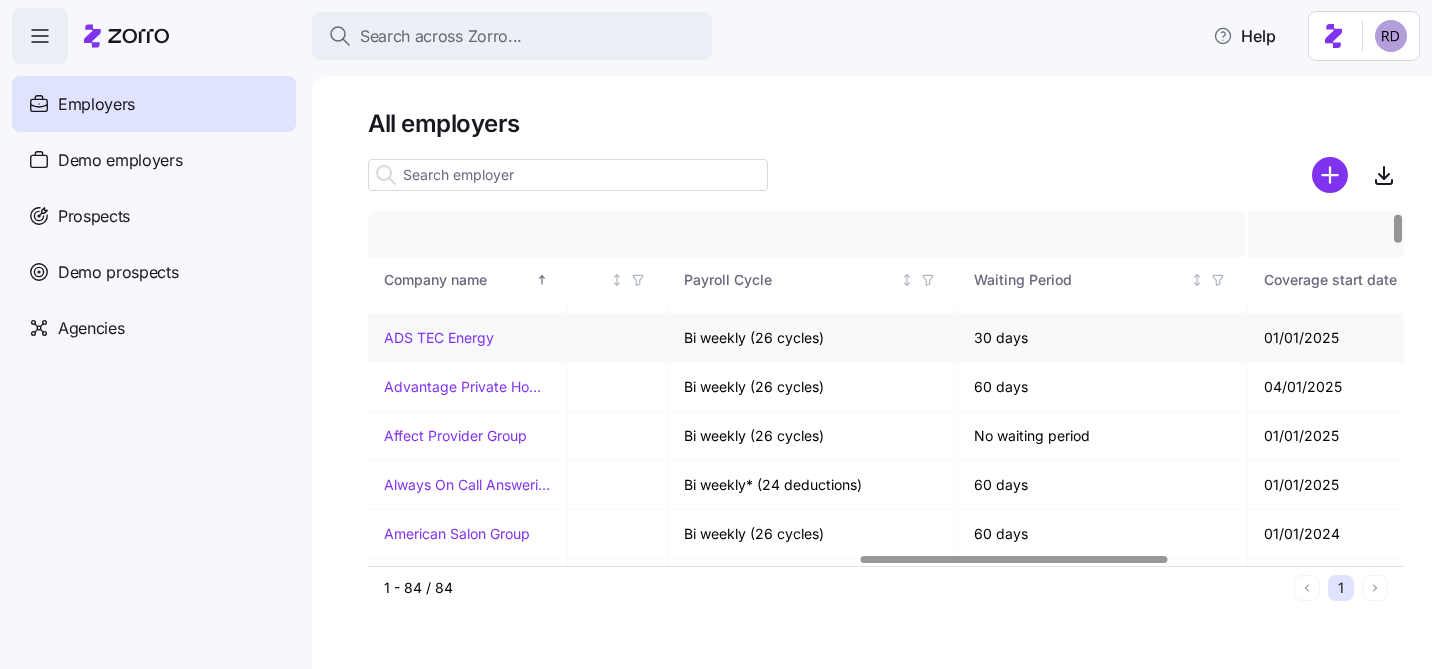 scroll, scrollTop: 0, scrollLeft: 1660, axis: horizontal 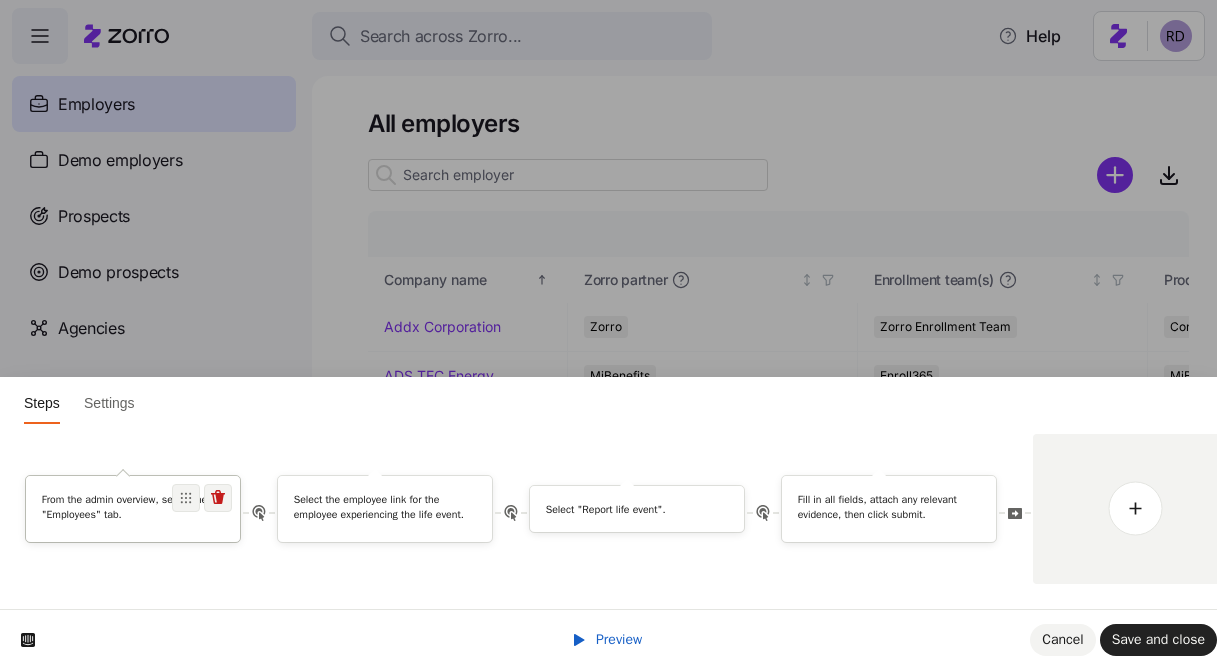 click on "From the admin overview, select the "Employees" tab." at bounding box center [133, 508] 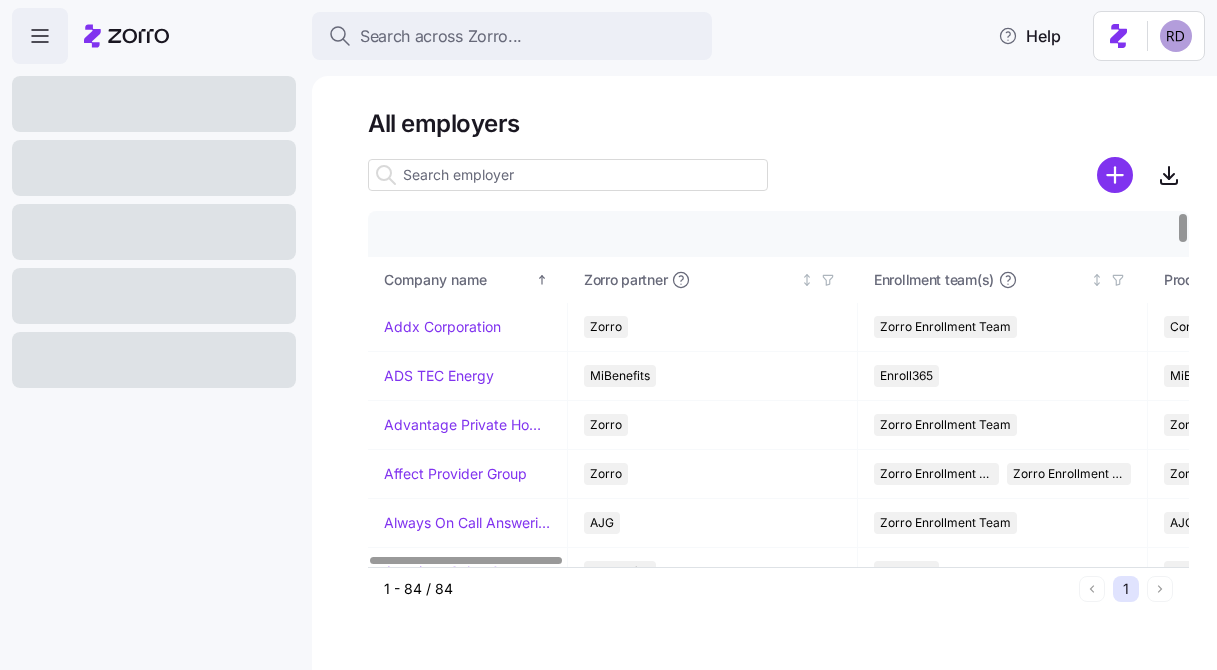 scroll, scrollTop: 0, scrollLeft: 0, axis: both 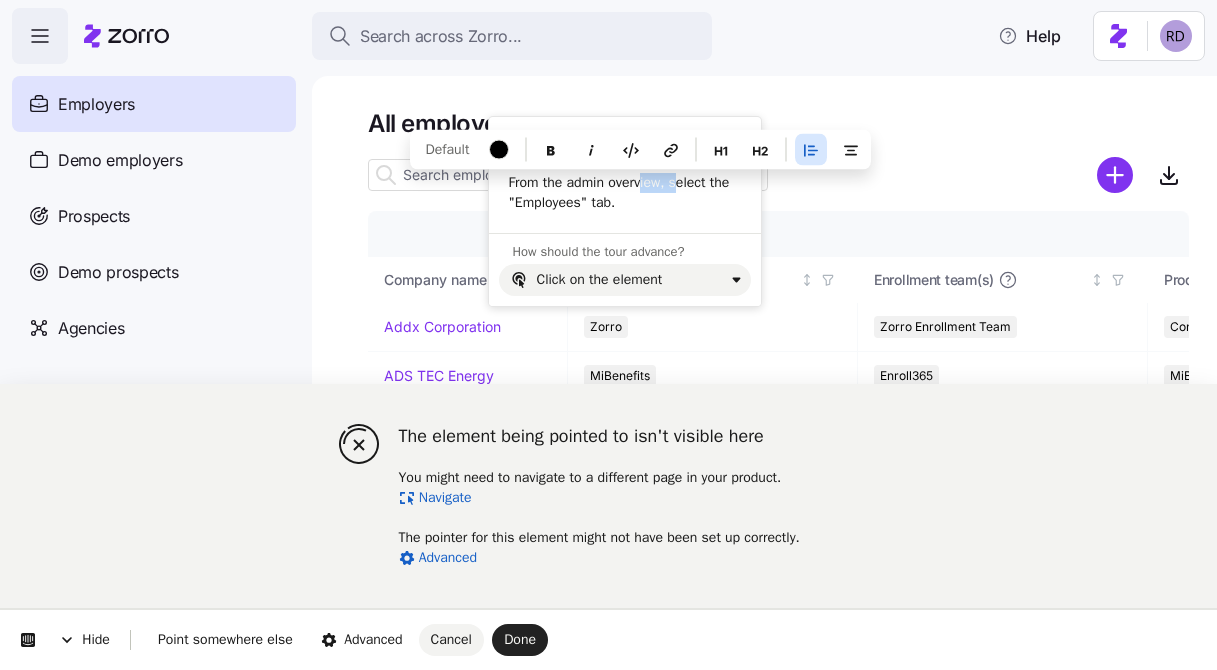 drag, startPoint x: 682, startPoint y: 187, endPoint x: 646, endPoint y: 183, distance: 36.221542 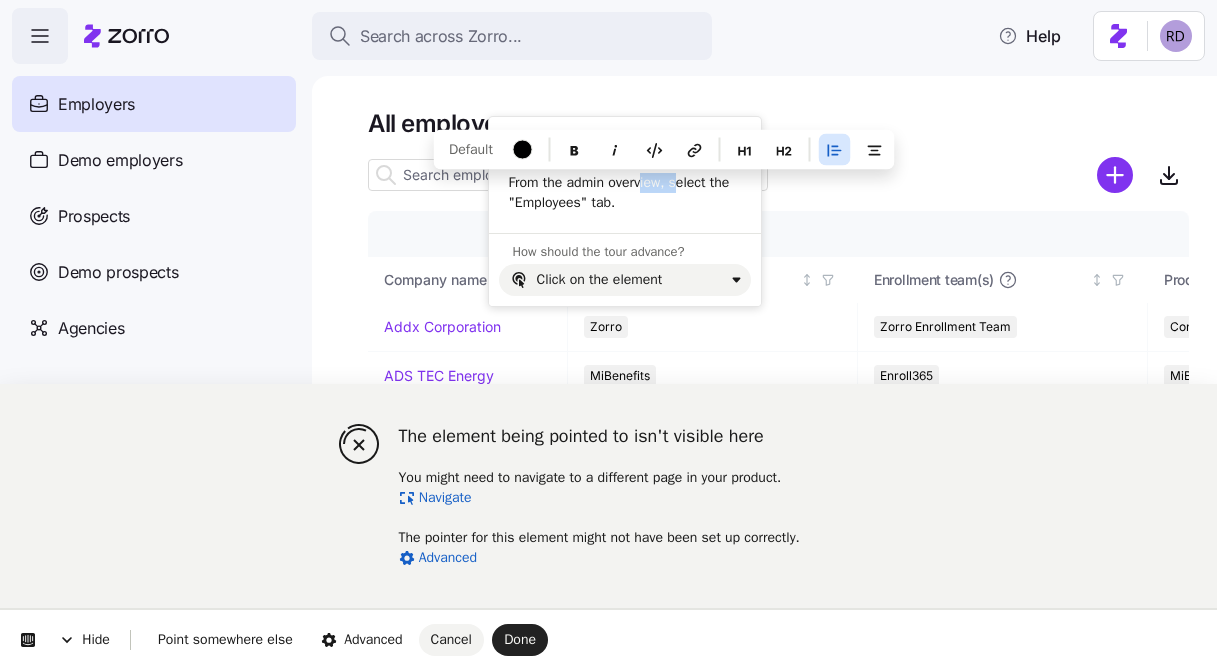 click on "From the admin overview, select the "Employees" tab." at bounding box center (624, 192) 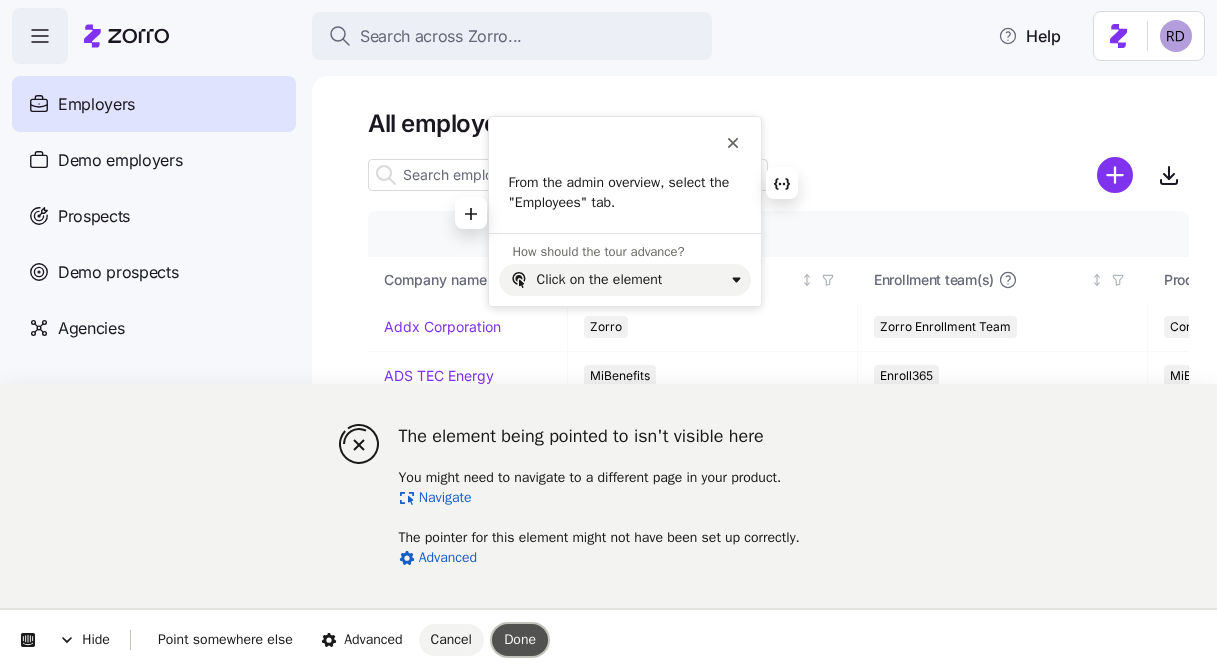 click on "Done" at bounding box center (520, 639) 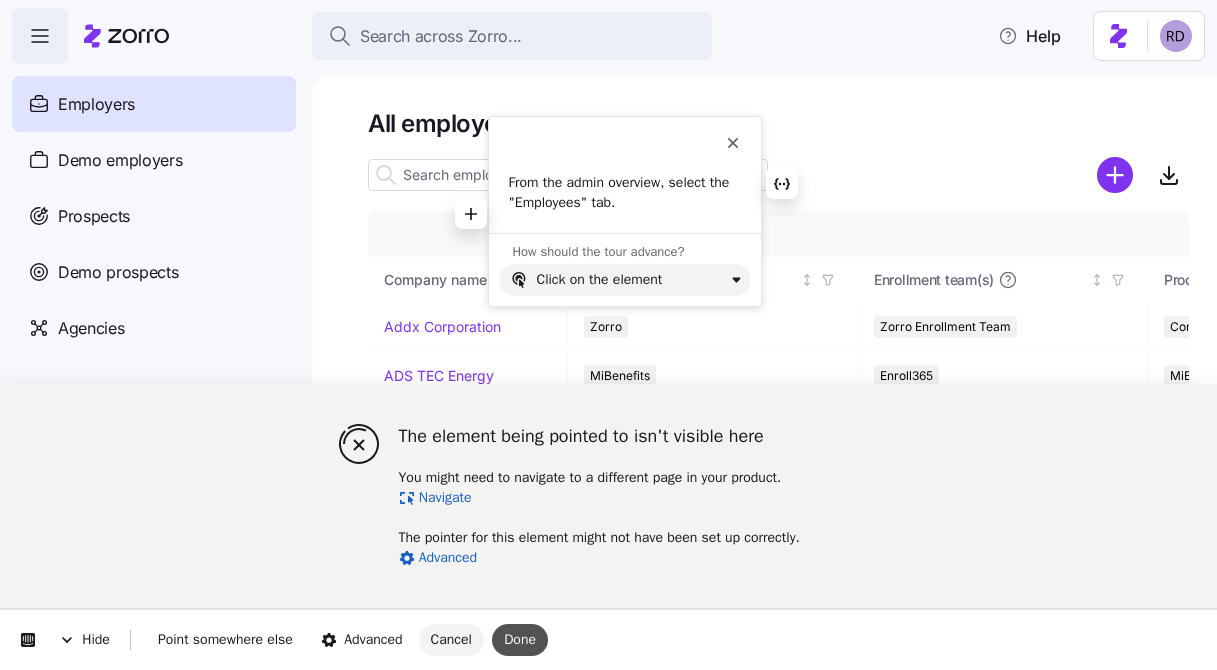 scroll, scrollTop: 56, scrollLeft: 0, axis: vertical 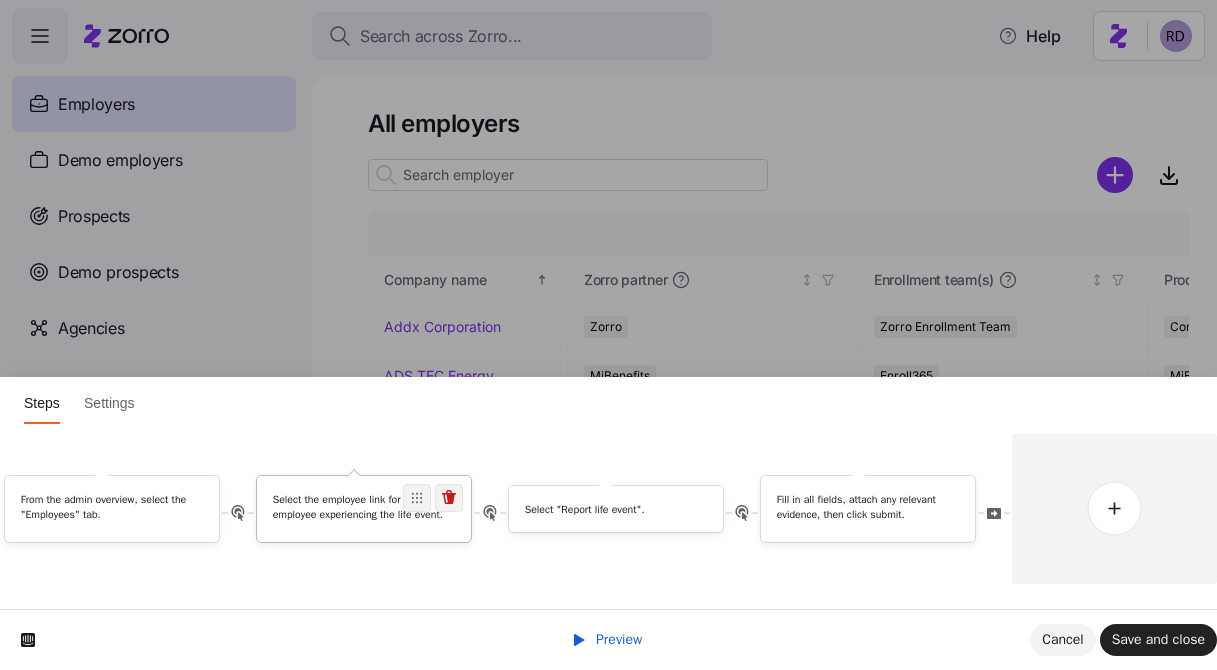 click on "Select the employee link for the employee experiencing the life event." at bounding box center (364, 510) 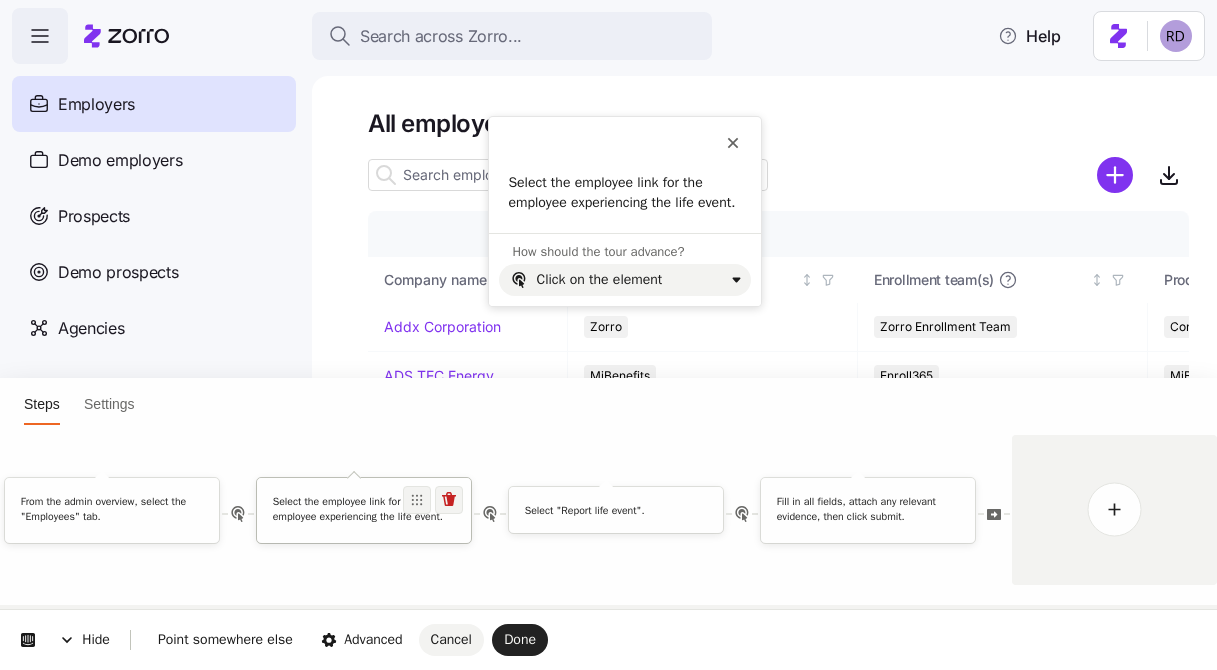 scroll, scrollTop: 0, scrollLeft: 0, axis: both 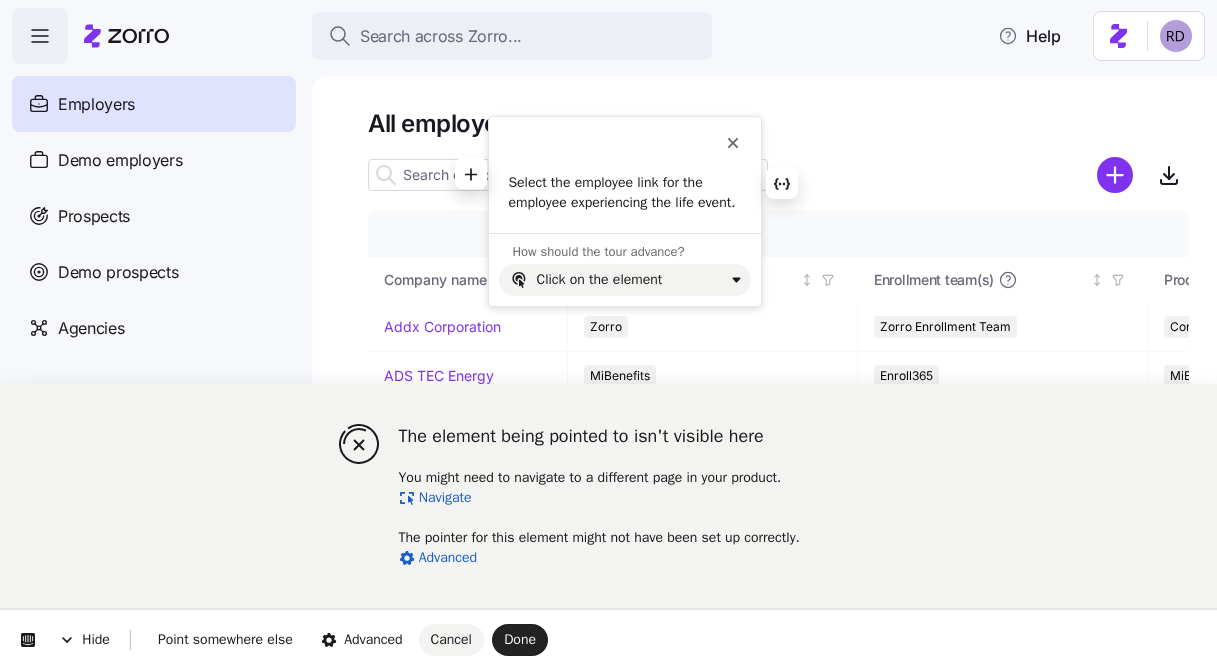 click on "Select the employee link for the employee experiencing the life event." at bounding box center (624, 192) 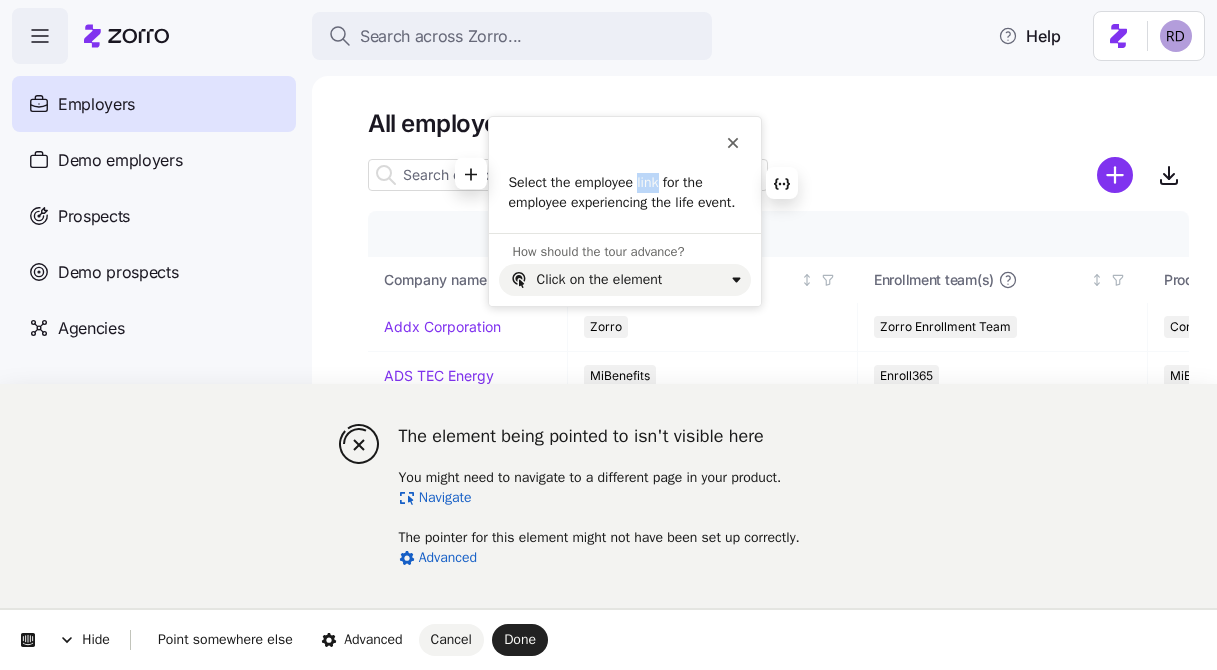 click on "Select the employee link for the employee experiencing the life event." at bounding box center [624, 192] 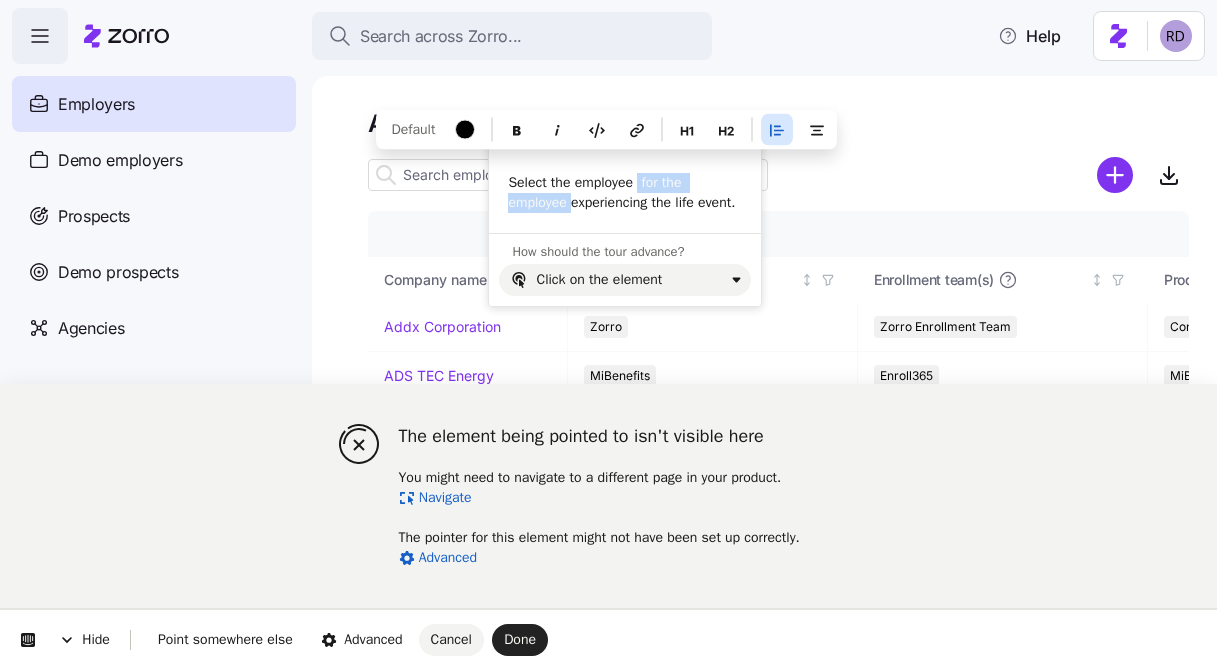 drag, startPoint x: 573, startPoint y: 204, endPoint x: 645, endPoint y: 183, distance: 75 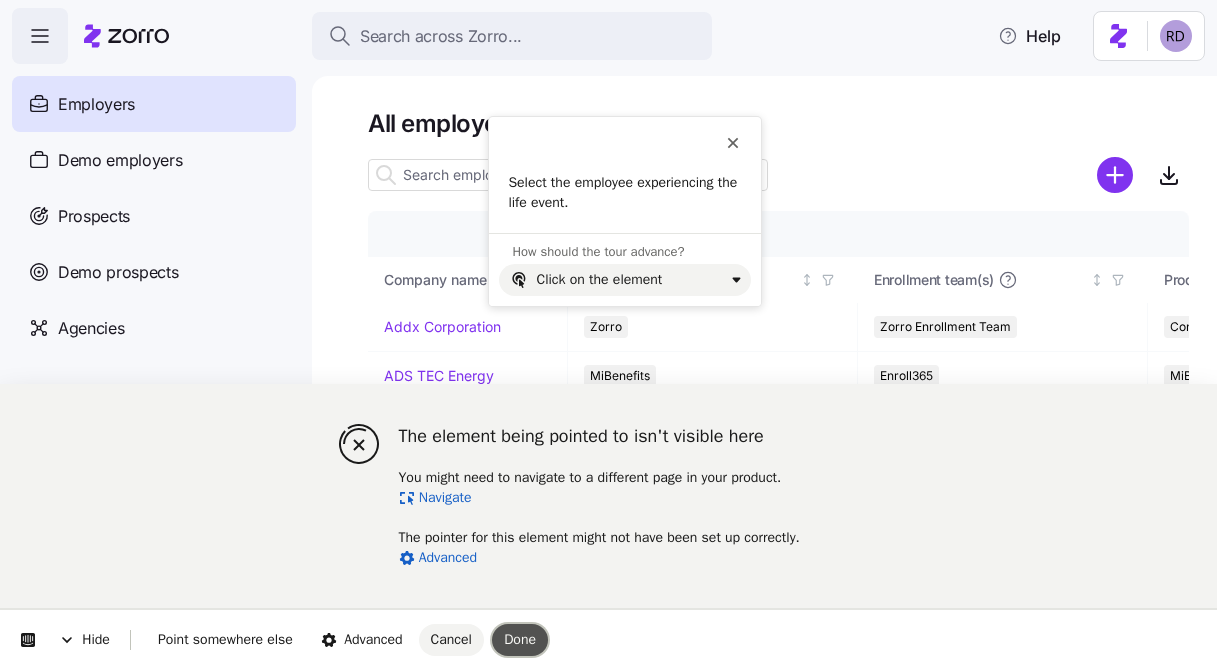 click on "Done" at bounding box center (520, 639) 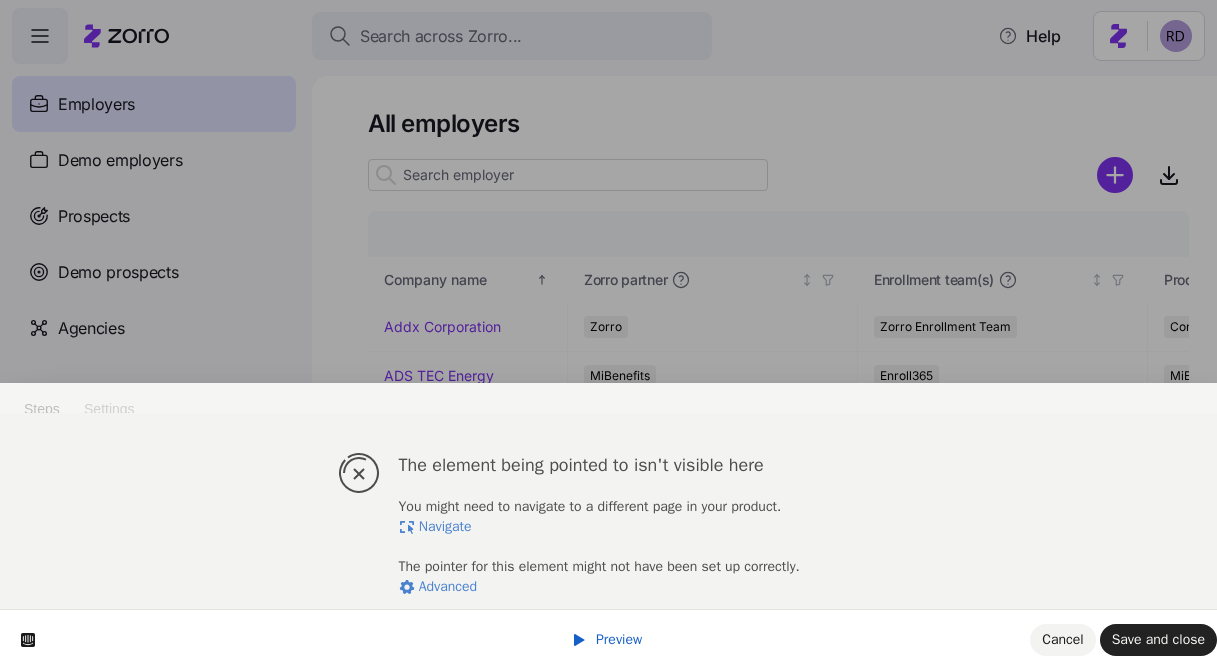 scroll, scrollTop: 56, scrollLeft: 0, axis: vertical 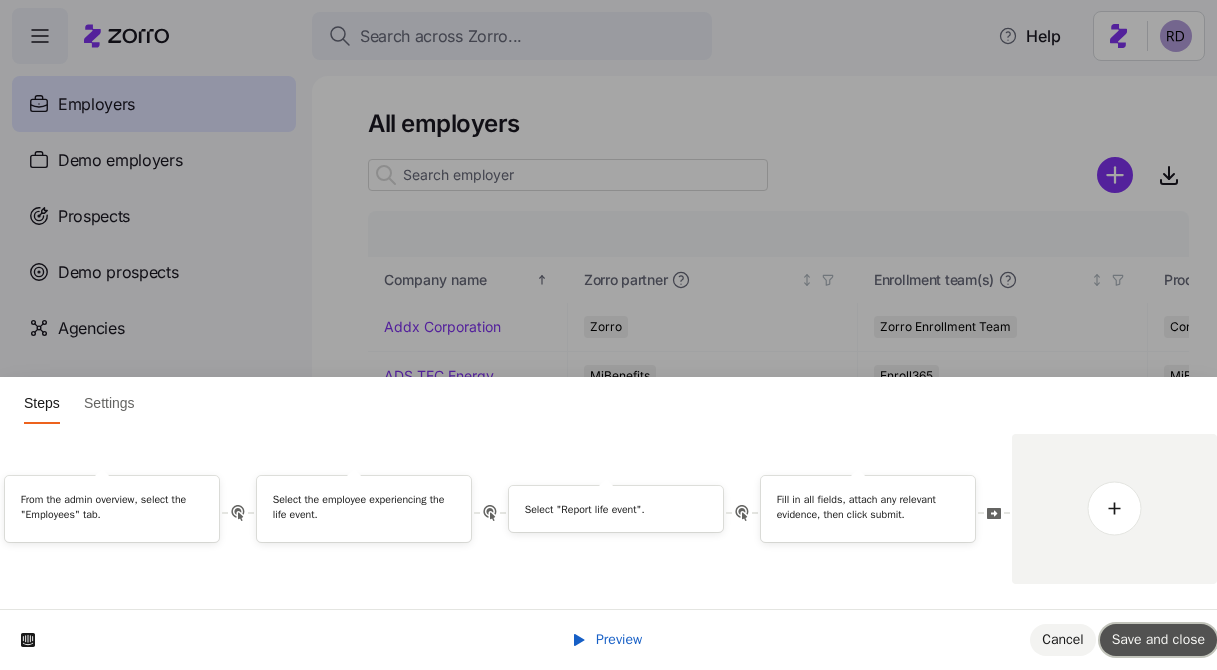 click on "Save and close" at bounding box center (1158, 639) 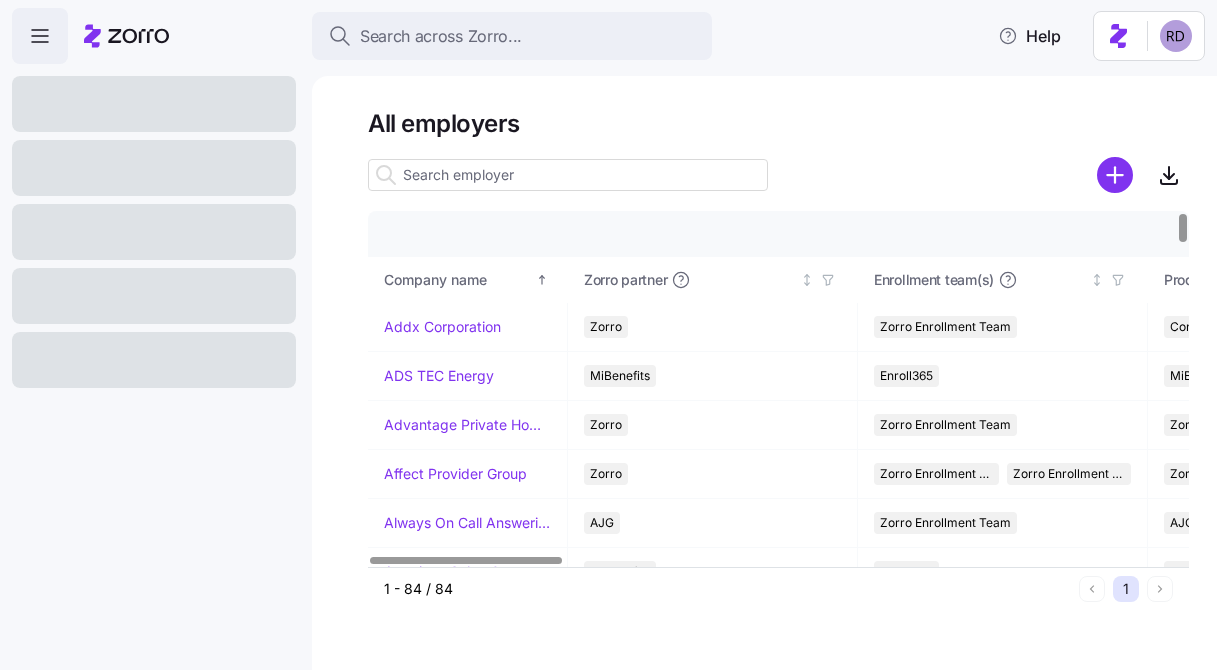 scroll, scrollTop: 0, scrollLeft: 0, axis: both 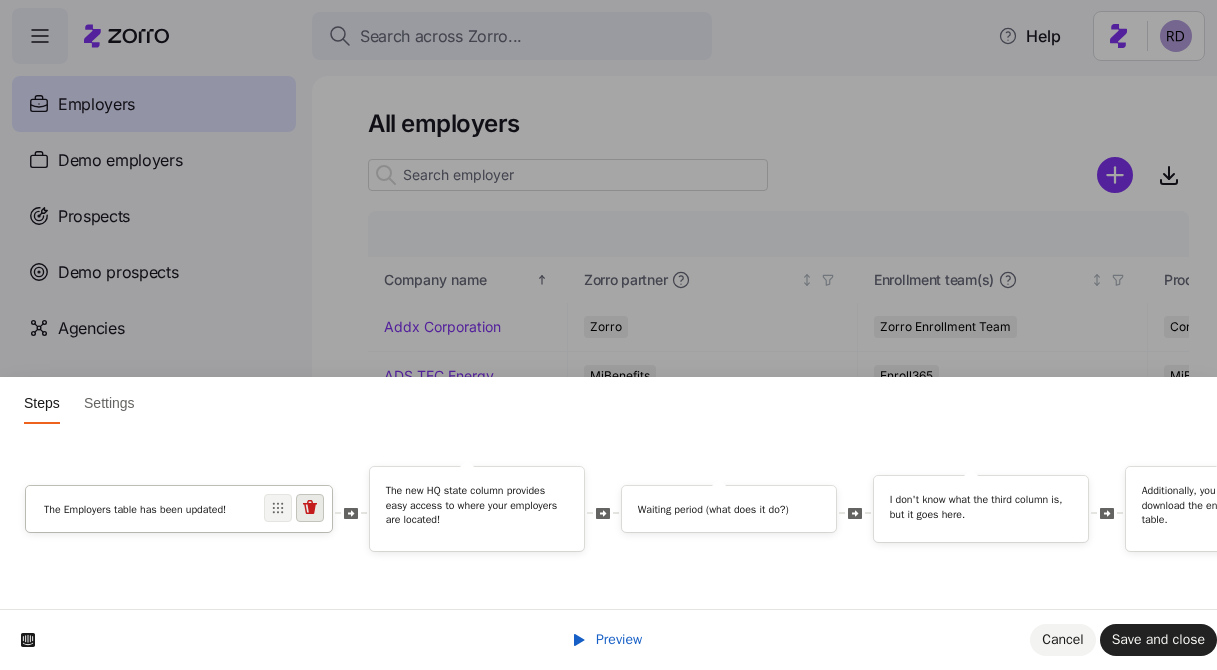 click 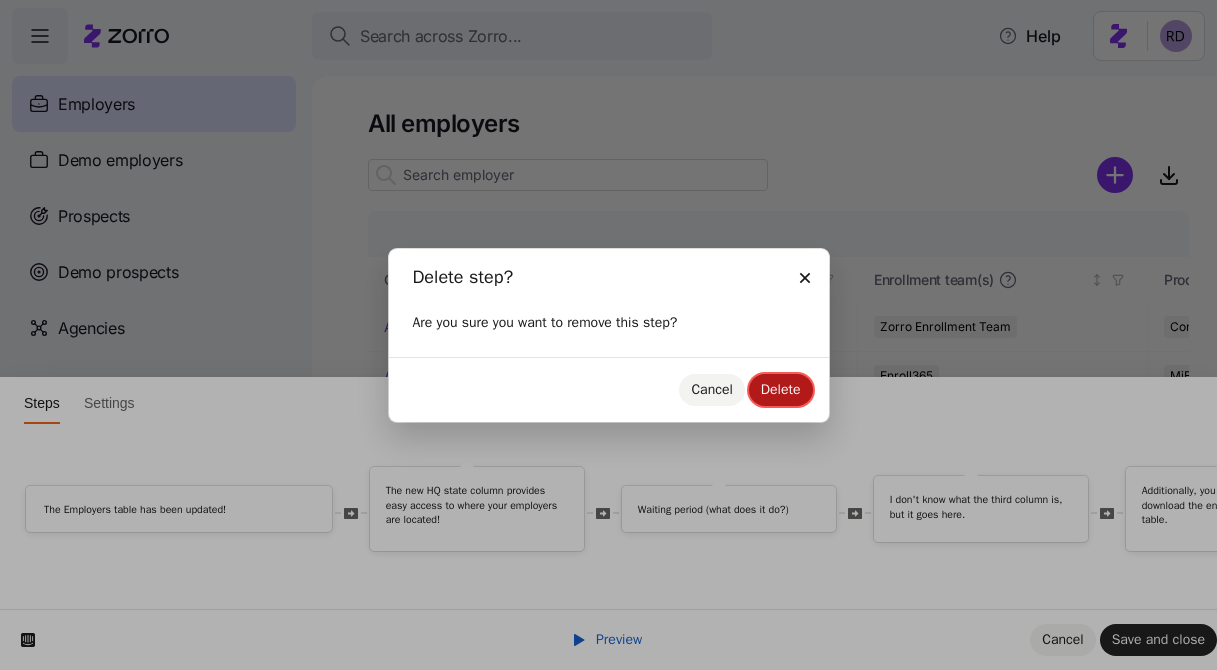 click on "Delete" at bounding box center [781, 390] 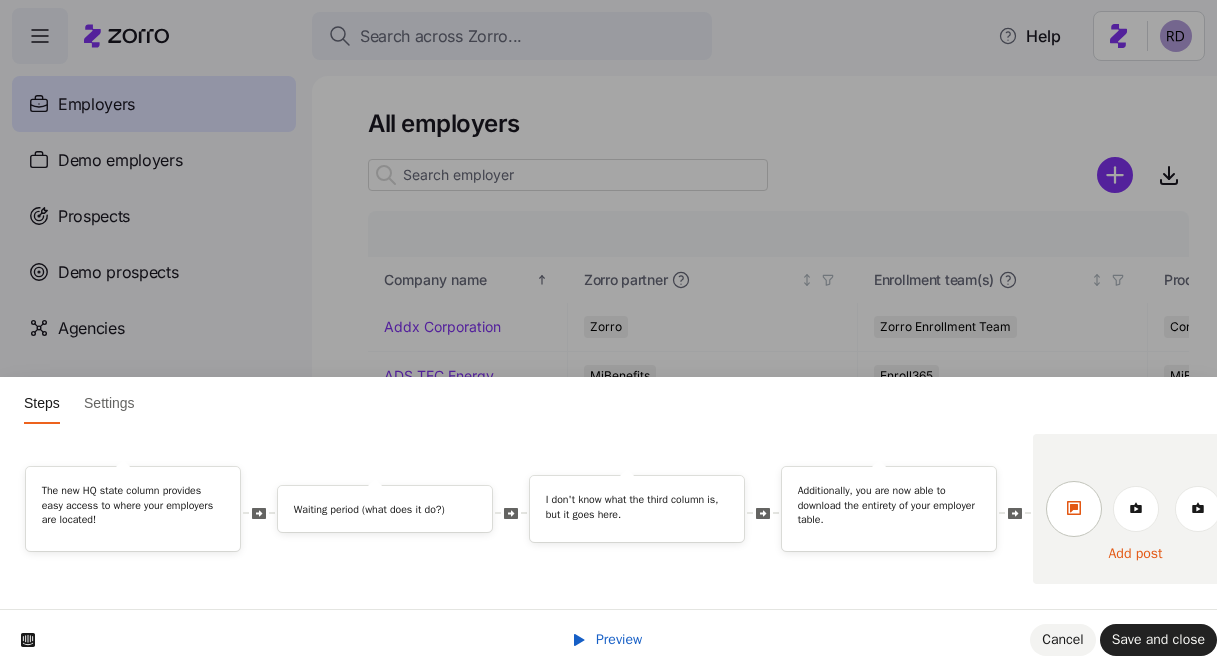 click at bounding box center [1074, 509] 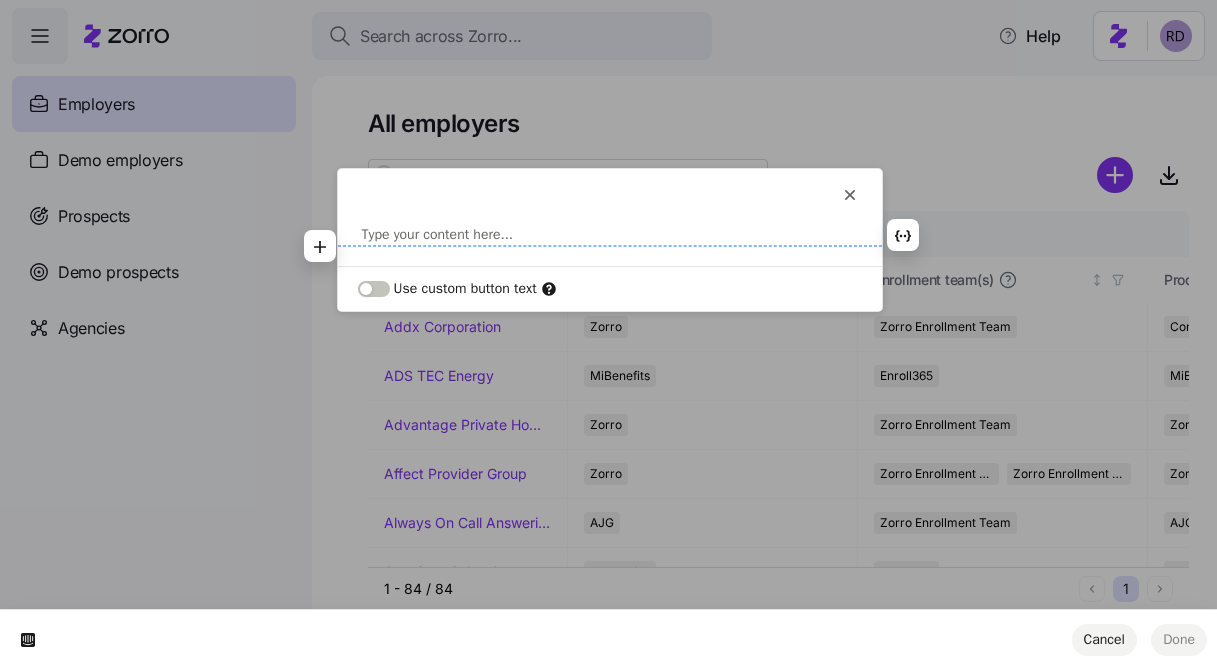 click at bounding box center (610, 235) 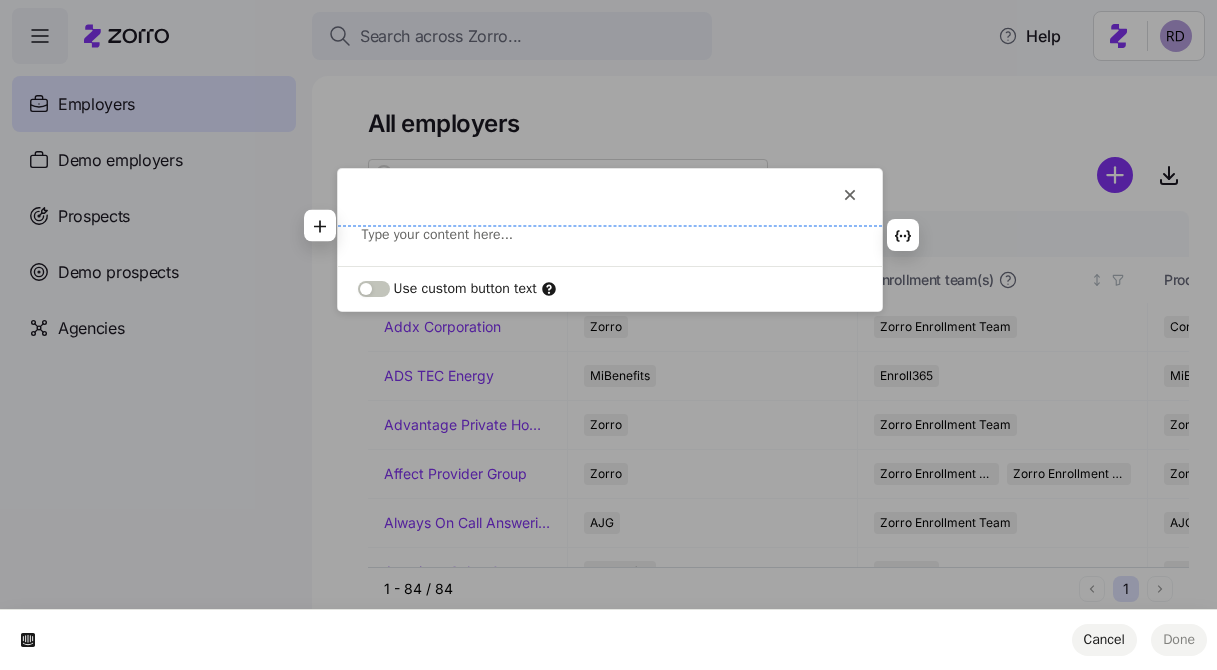 click at bounding box center (610, 235) 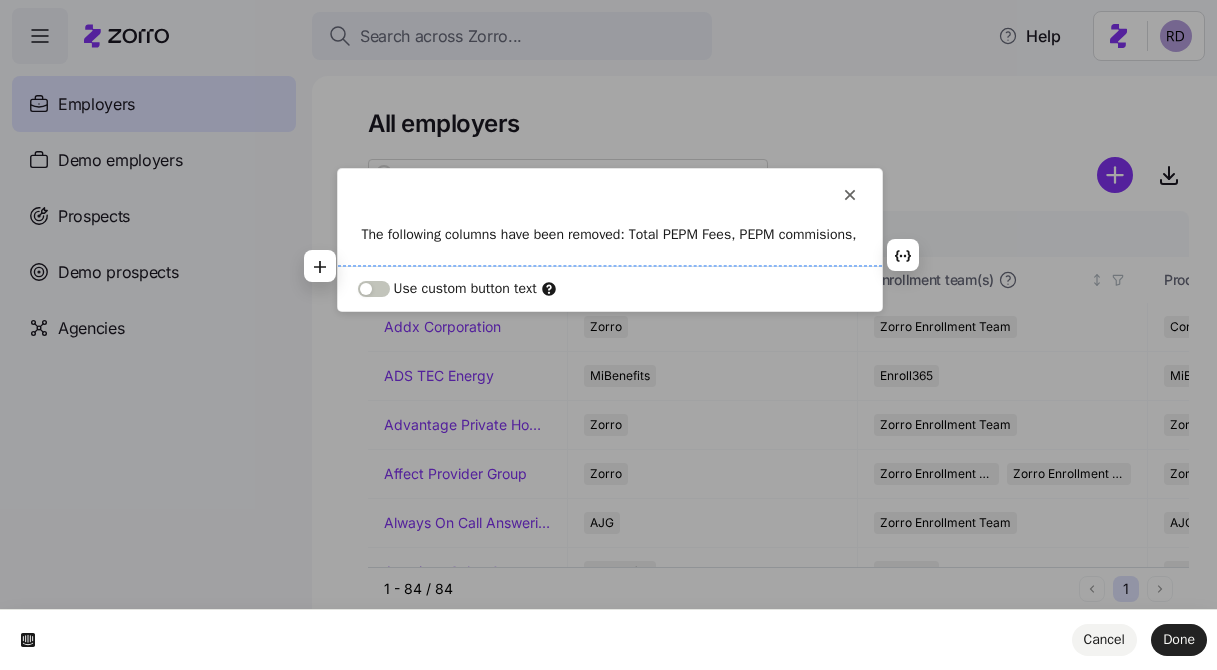 click on "The following columns have been removed: Total PEPM Fees, PEPM commisions," at bounding box center [610, 235] 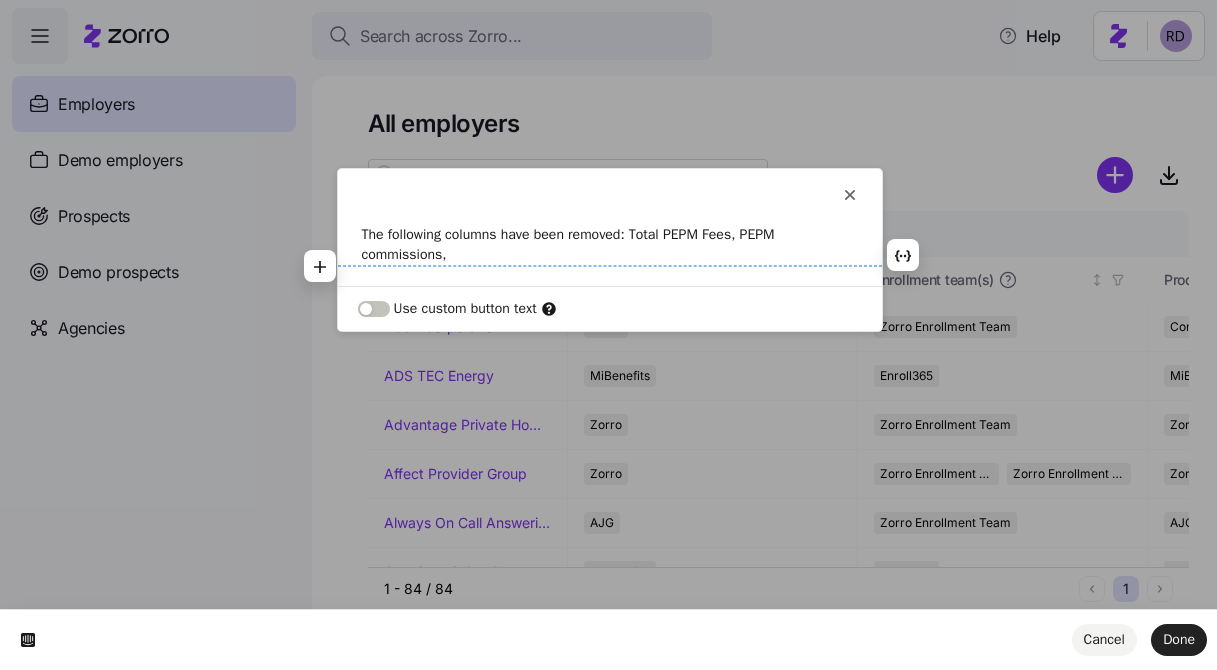 click on "The following columns have been removed: Total PEPM Fees, PEPM commissions," at bounding box center [610, 245] 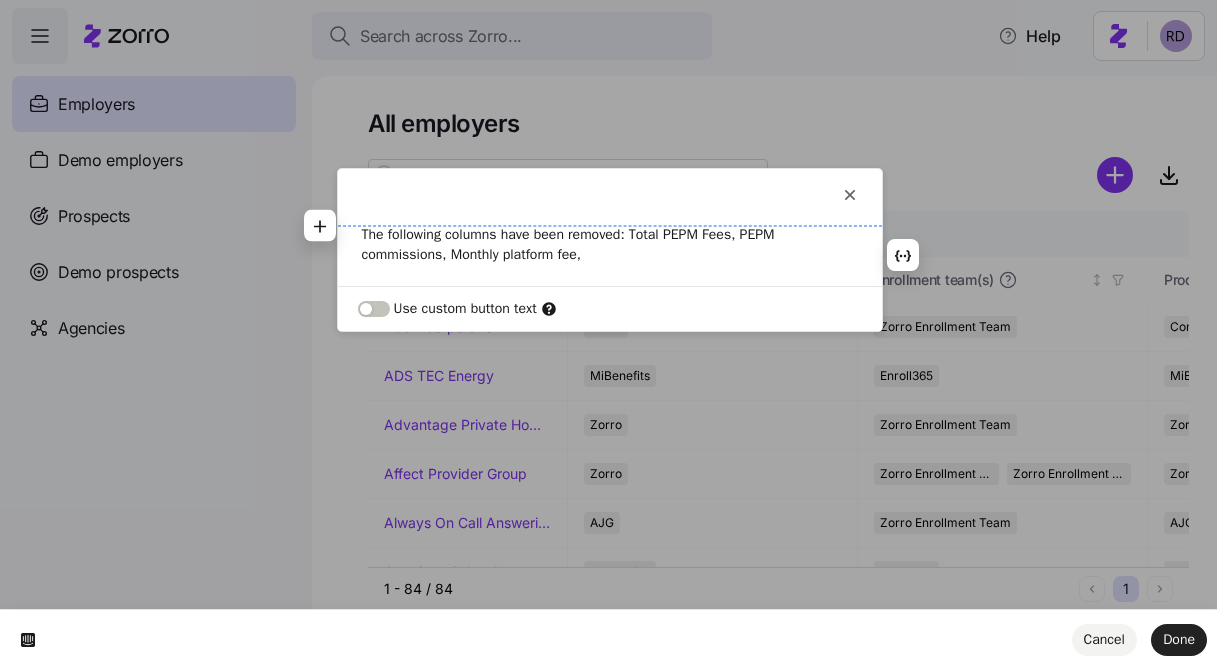 click on "The following columns have been removed: Total PEPM Fees, PEPM commissions, Monthly platform fee," at bounding box center (610, 245) 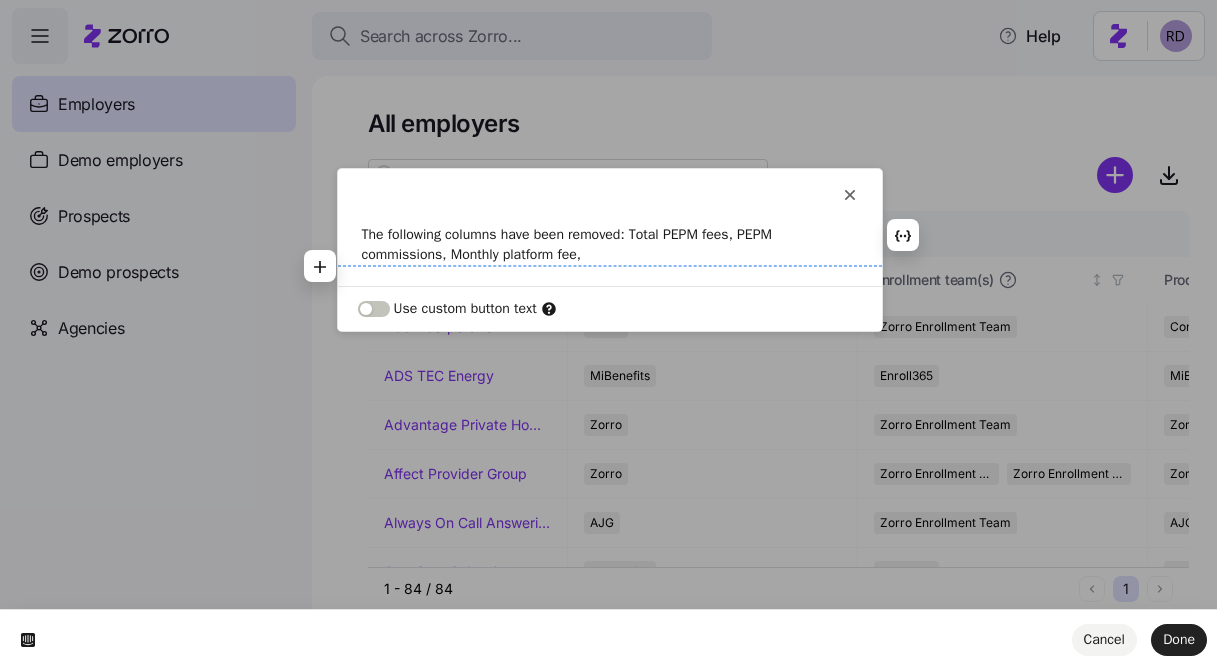 click on "The following columns have been removed: Total PEPM fees, PEPM commissions, Monthly platform fee," at bounding box center [610, 255] 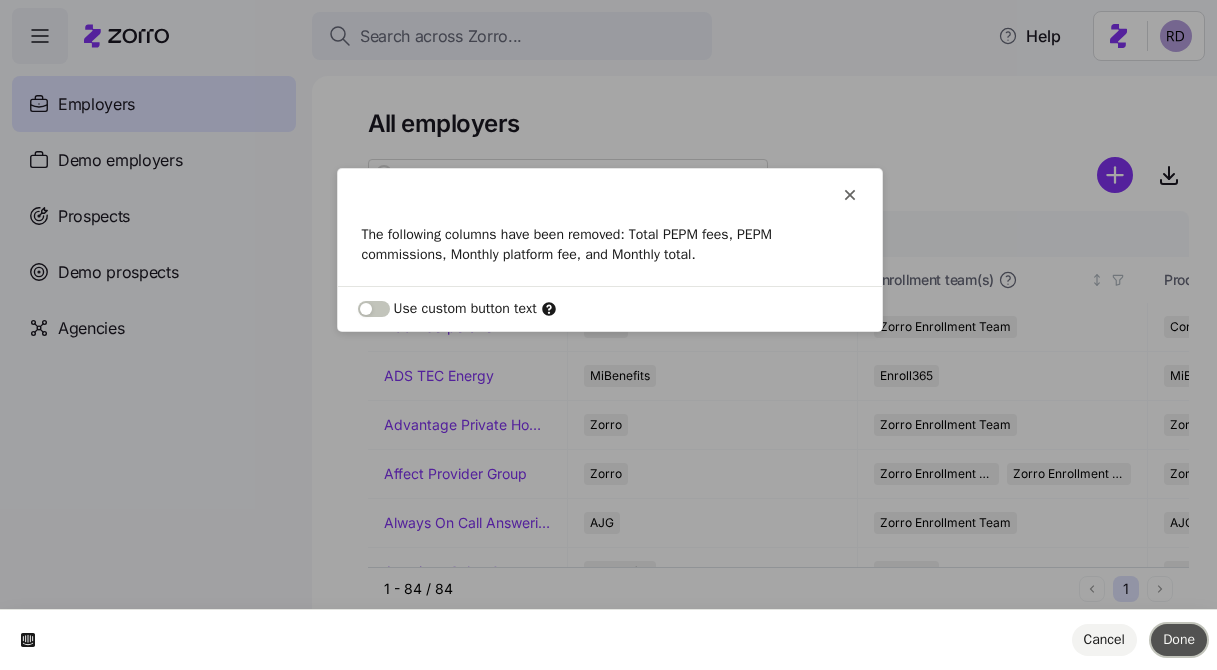 click on "Done" at bounding box center (1179, 639) 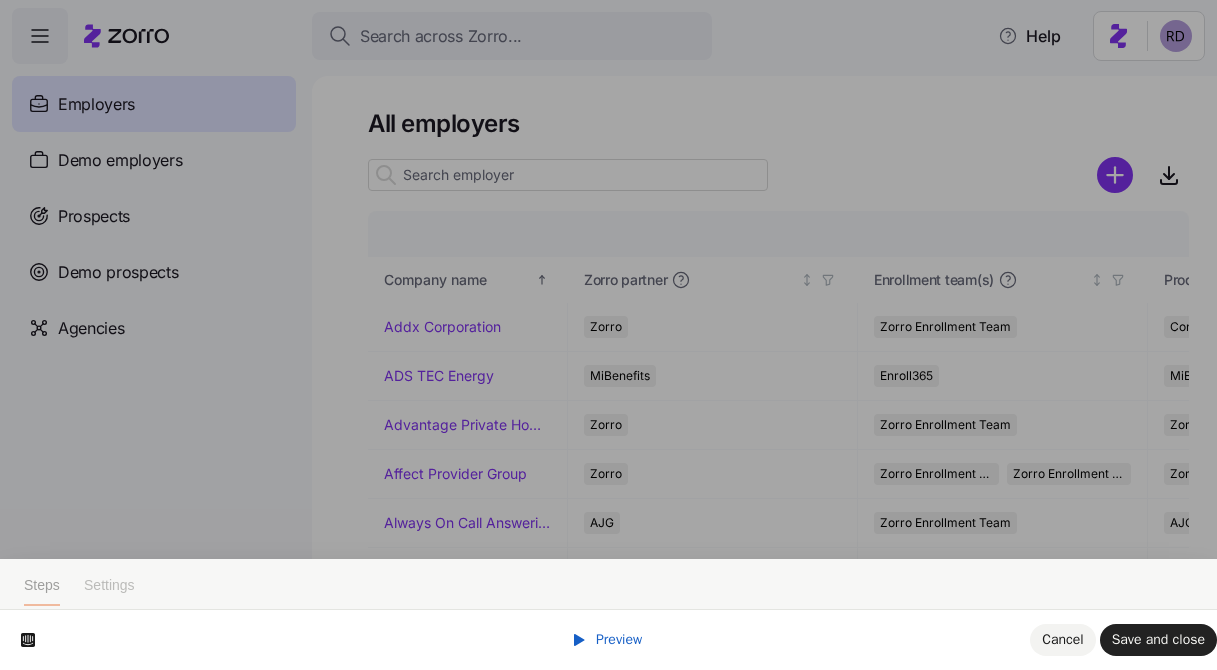 scroll, scrollTop: 56, scrollLeft: 0, axis: vertical 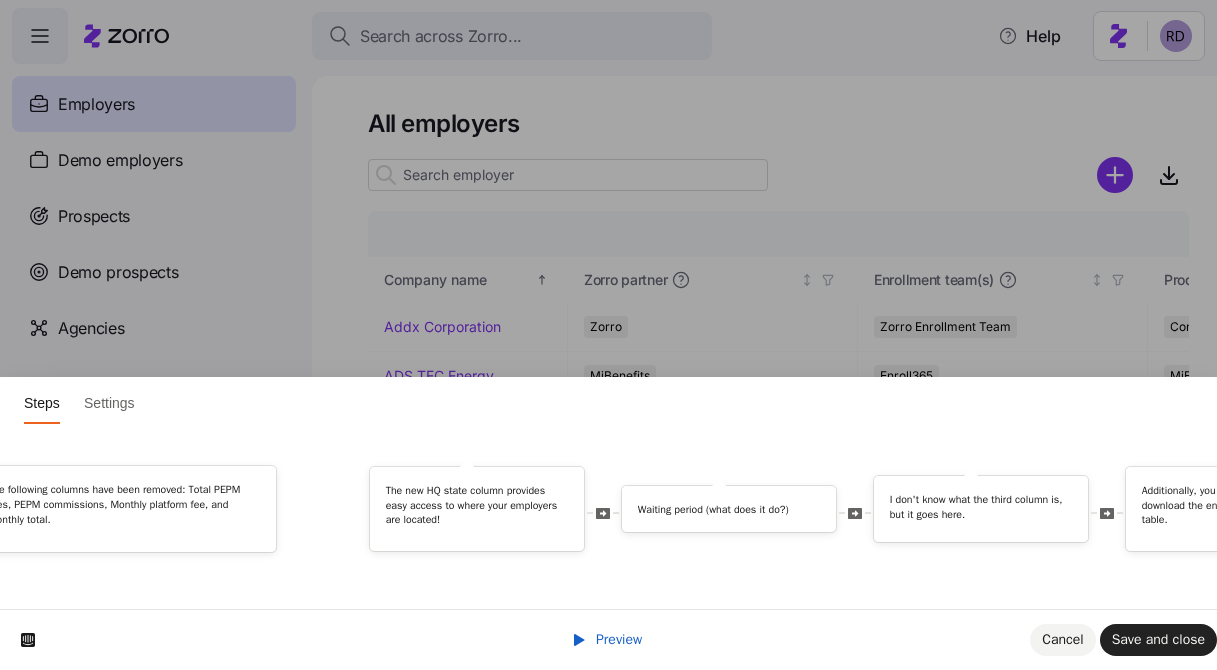 drag, startPoint x: 787, startPoint y: 508, endPoint x: 100, endPoint y: 561, distance: 689.0414 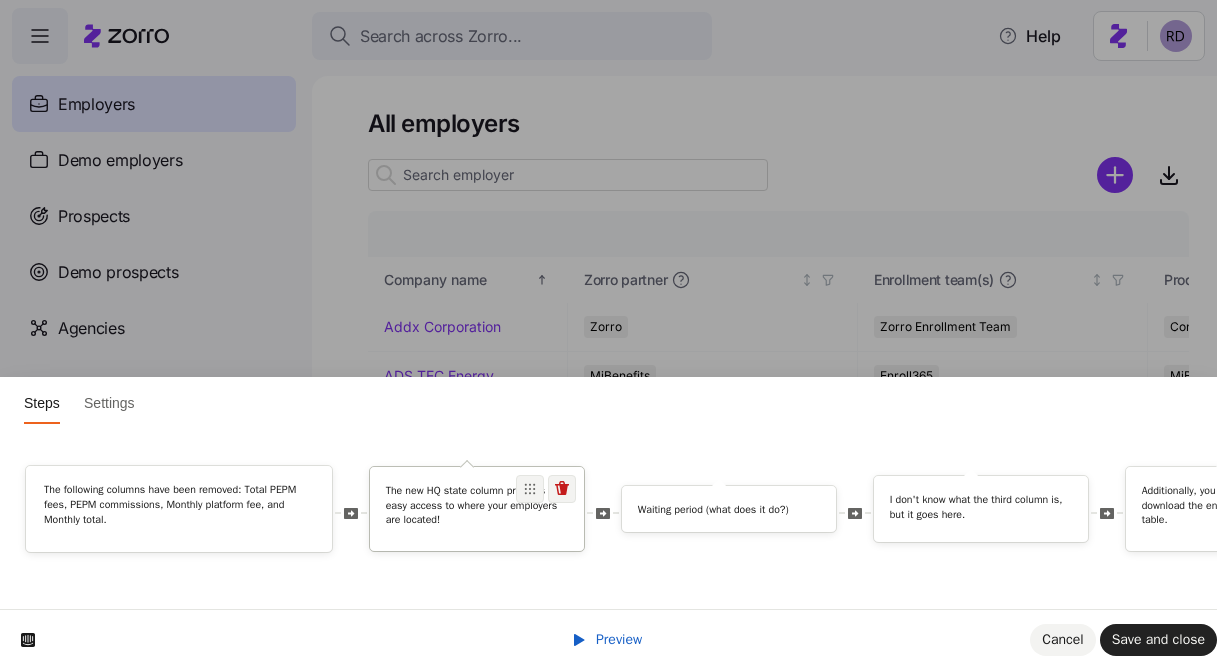 click on "The new HQ state column provides easy access to where your employers are located!" at bounding box center [477, 505] 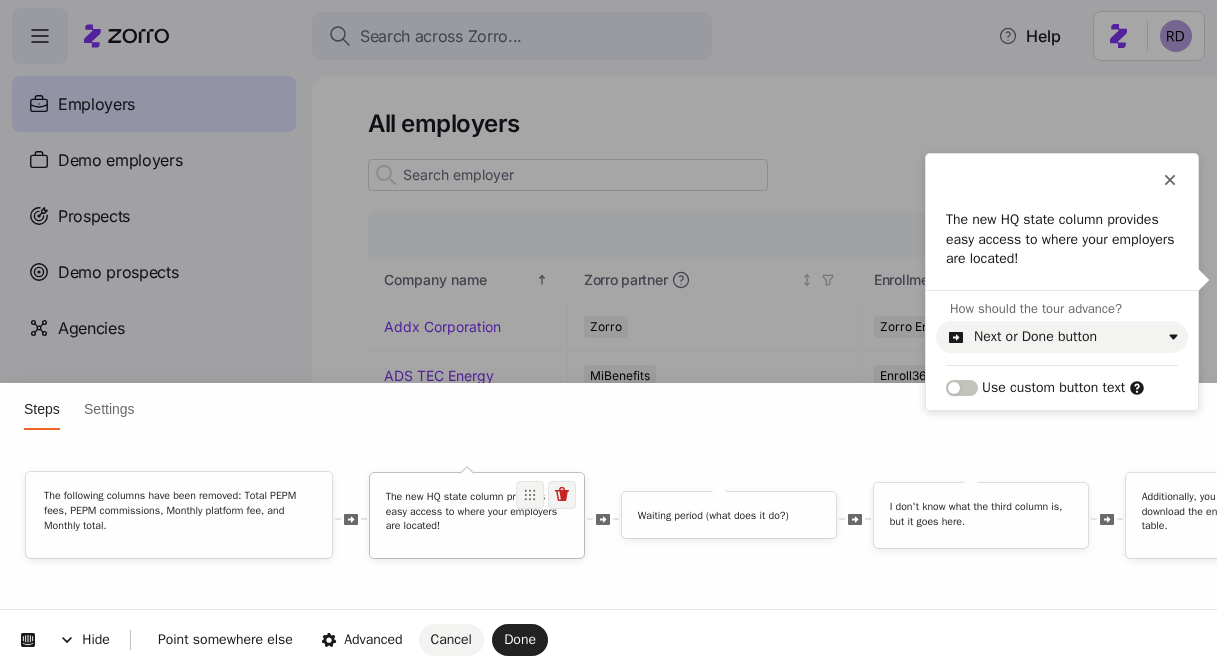 scroll, scrollTop: 0, scrollLeft: 0, axis: both 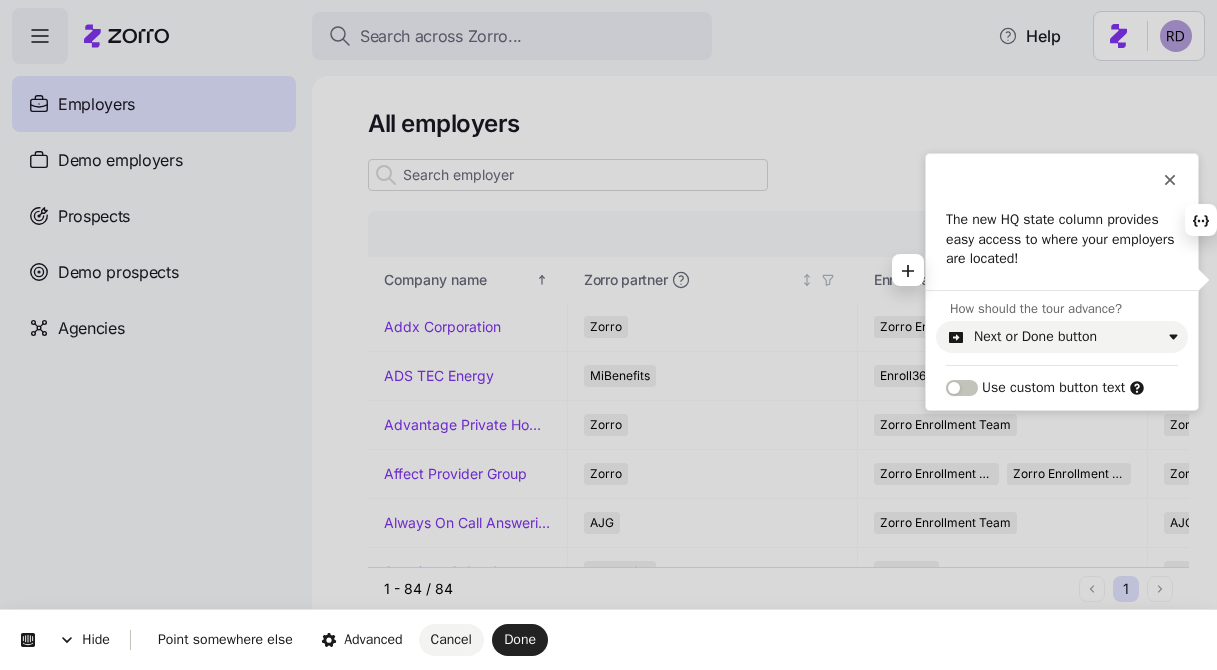 click on "The new HQ state column provides easy access to where your employers are located!" at bounding box center [1062, 239] 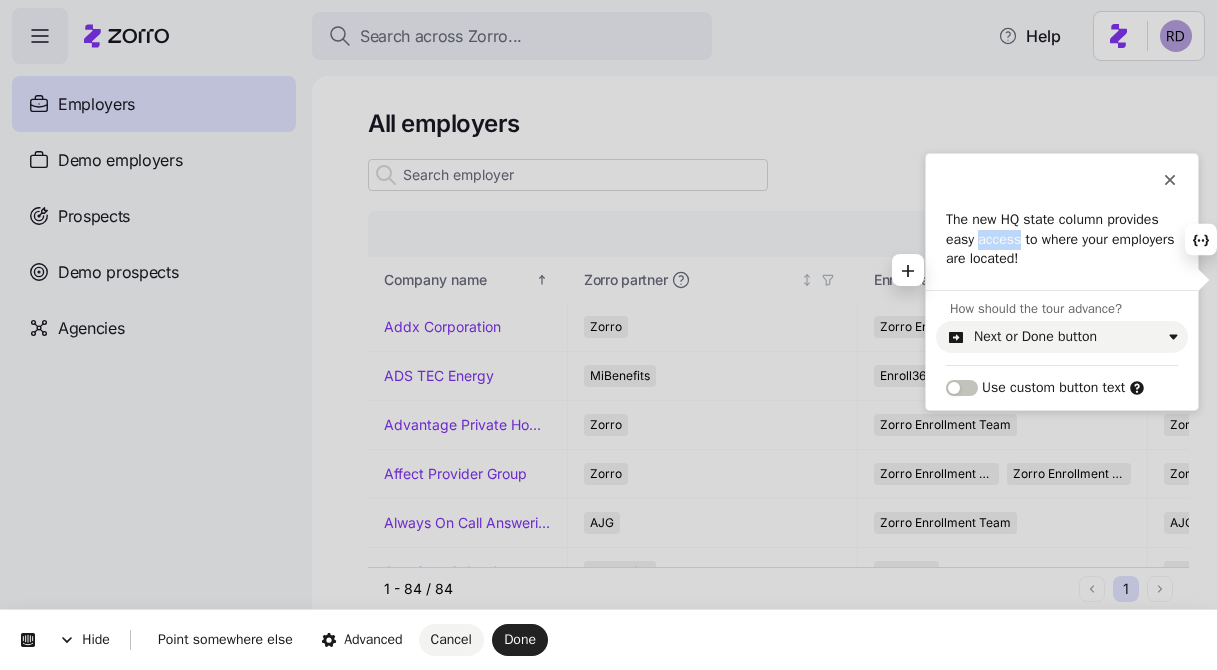click on "The new HQ state column provides easy access to where your employers are located!" at bounding box center (1062, 239) 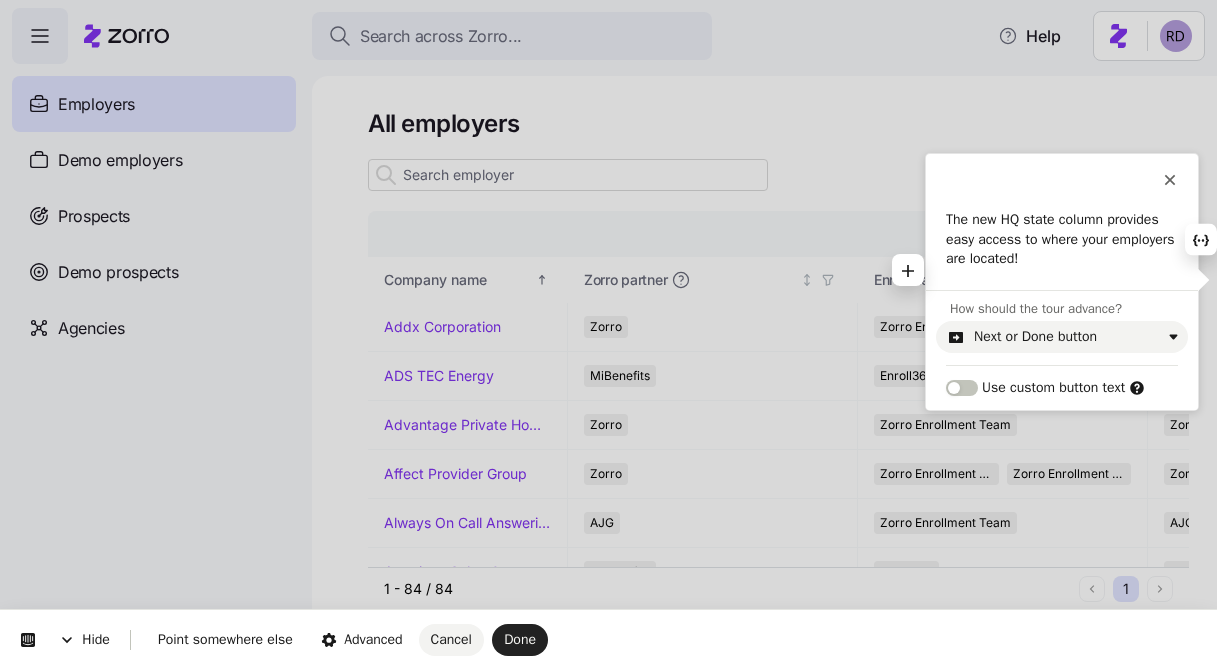 click on "The new HQ state column provides easy access to where your employers are located!" at bounding box center [1062, 239] 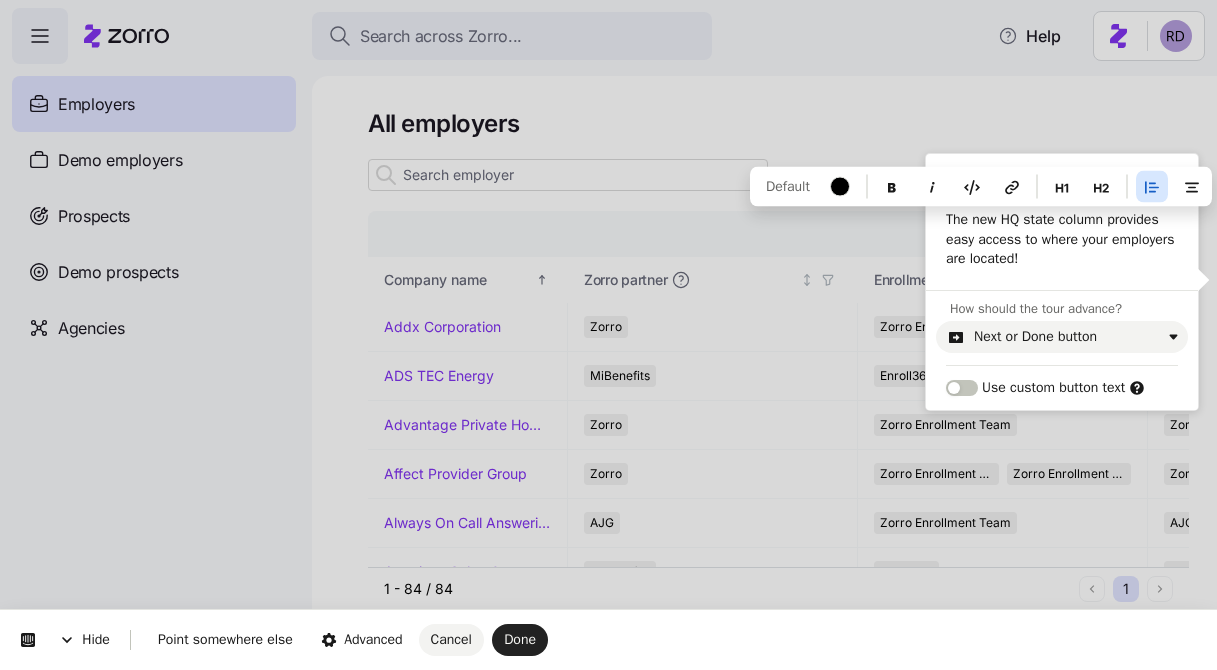 click on "The new HQ state column provides easy access to where your employers are located!" at bounding box center (1062, 239) 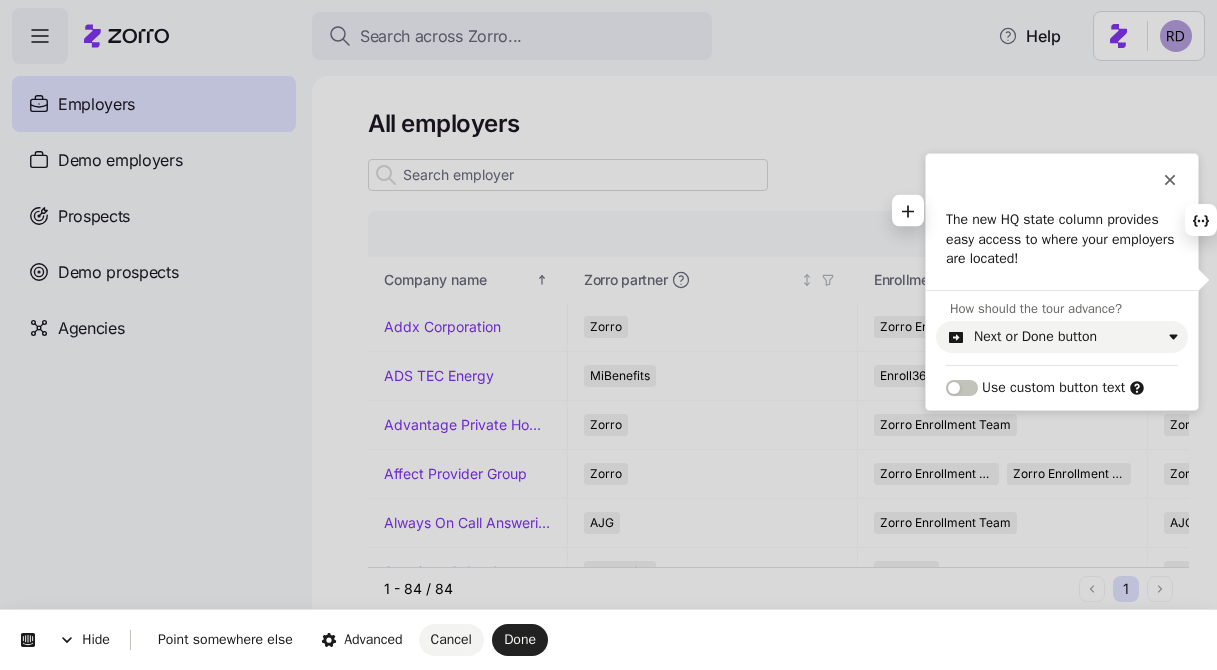 click on "The new HQ state column provides easy access to where your employers are located!" at bounding box center (1062, 239) 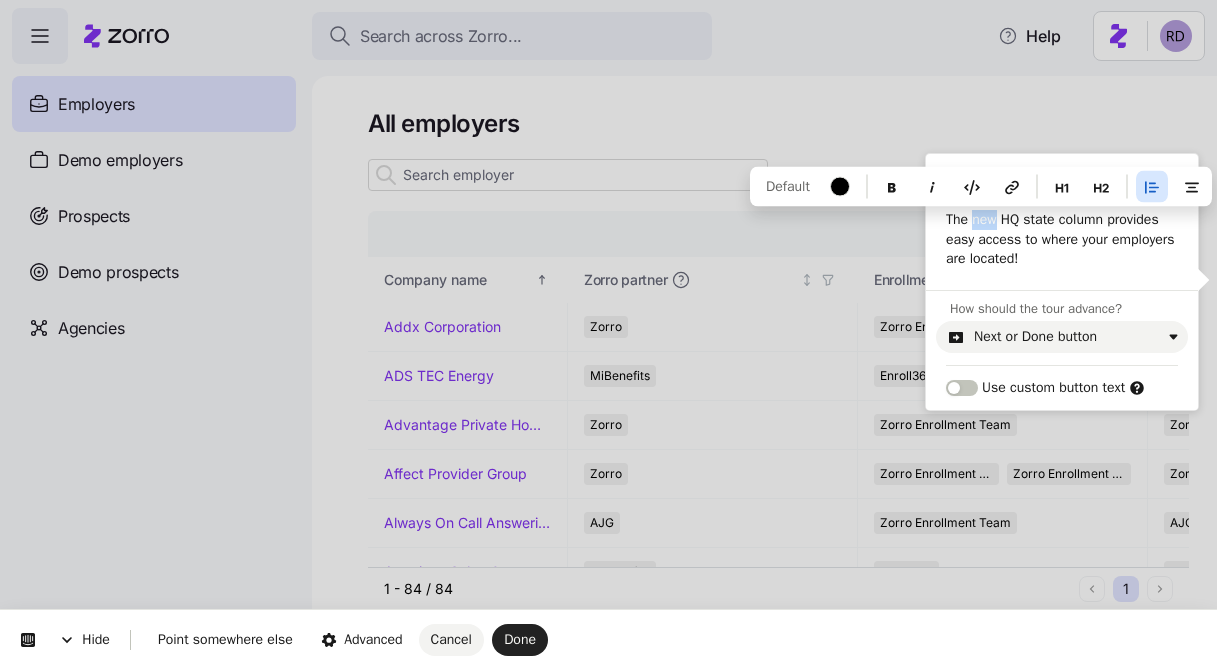 click on "The new HQ state column provides easy access to where your employers are located!" at bounding box center (1062, 239) 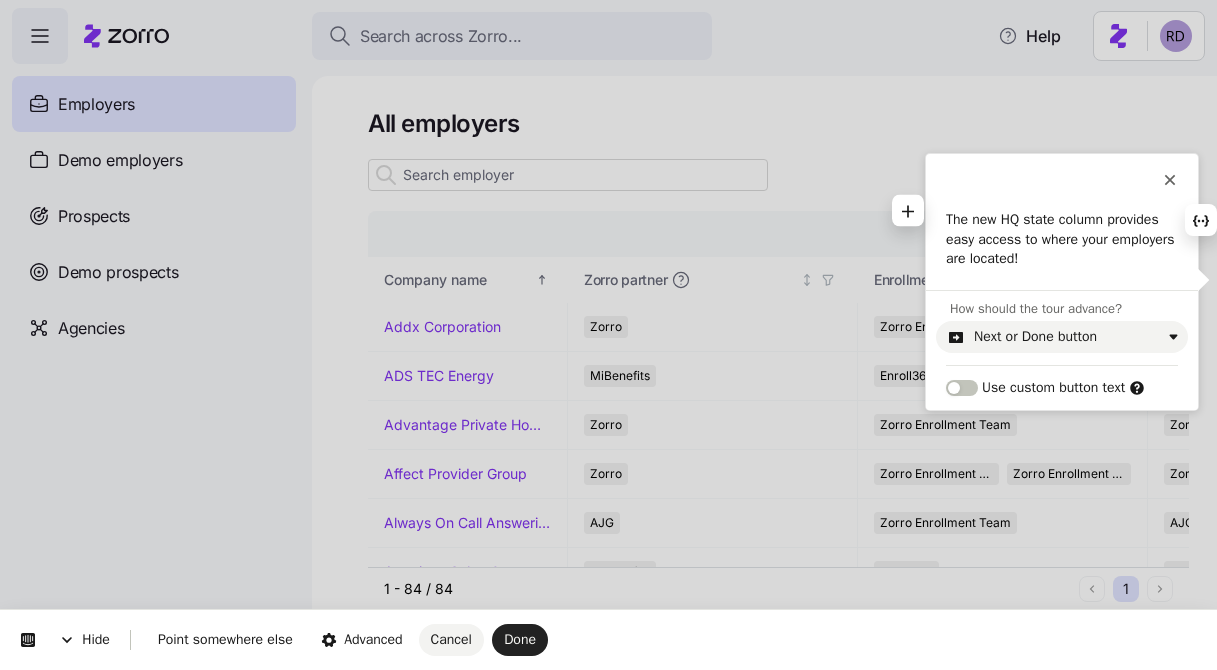click on "The new HQ state column provides easy access to where your employers are located!" at bounding box center [1062, 239] 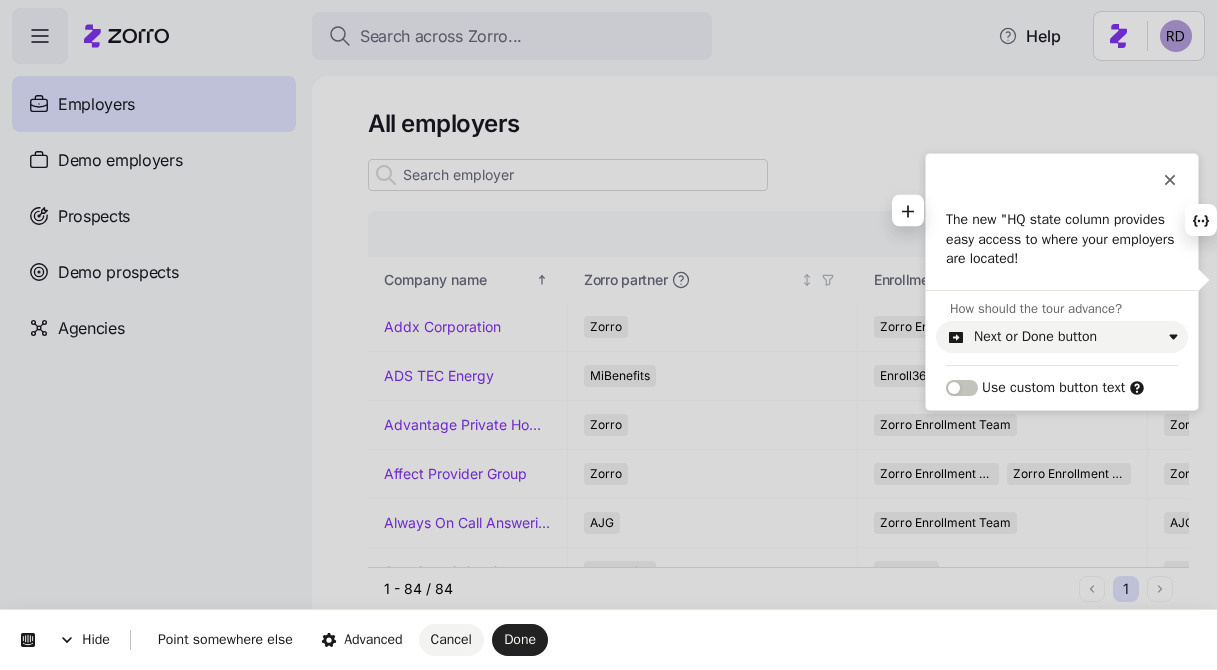 click on "The new "HQ state column provides easy access to where your employers are located!" at bounding box center (1062, 239) 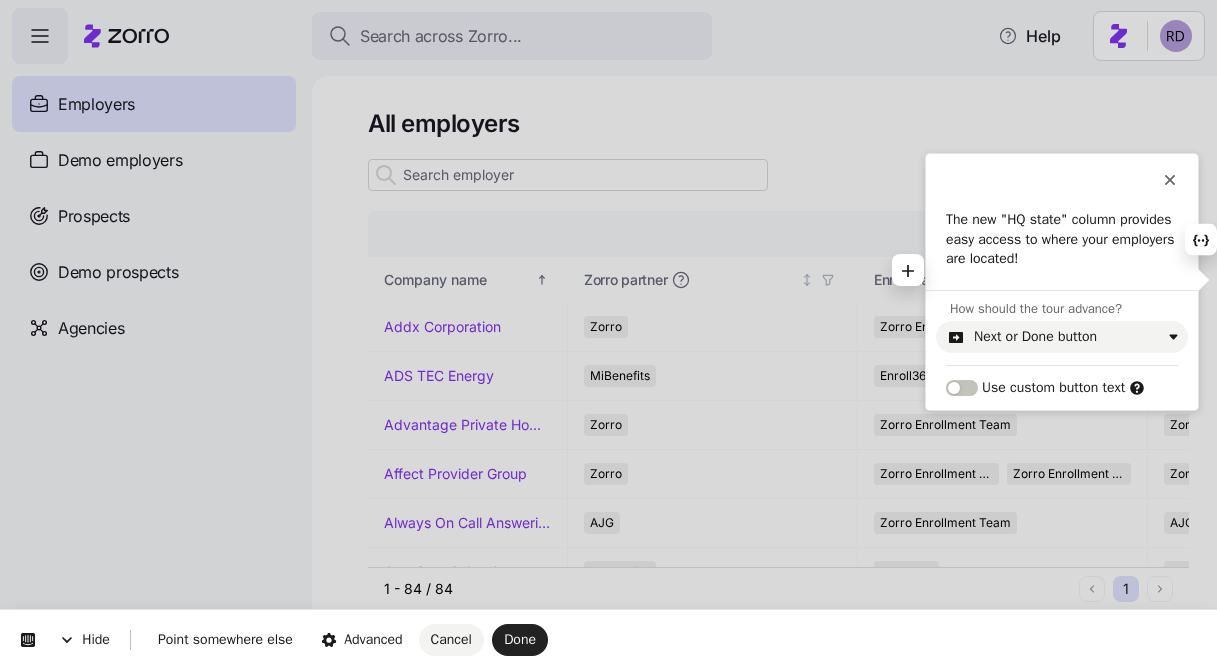 click on "The new "HQ state" column provides easy access to where your employers are located!" at bounding box center (1062, 239) 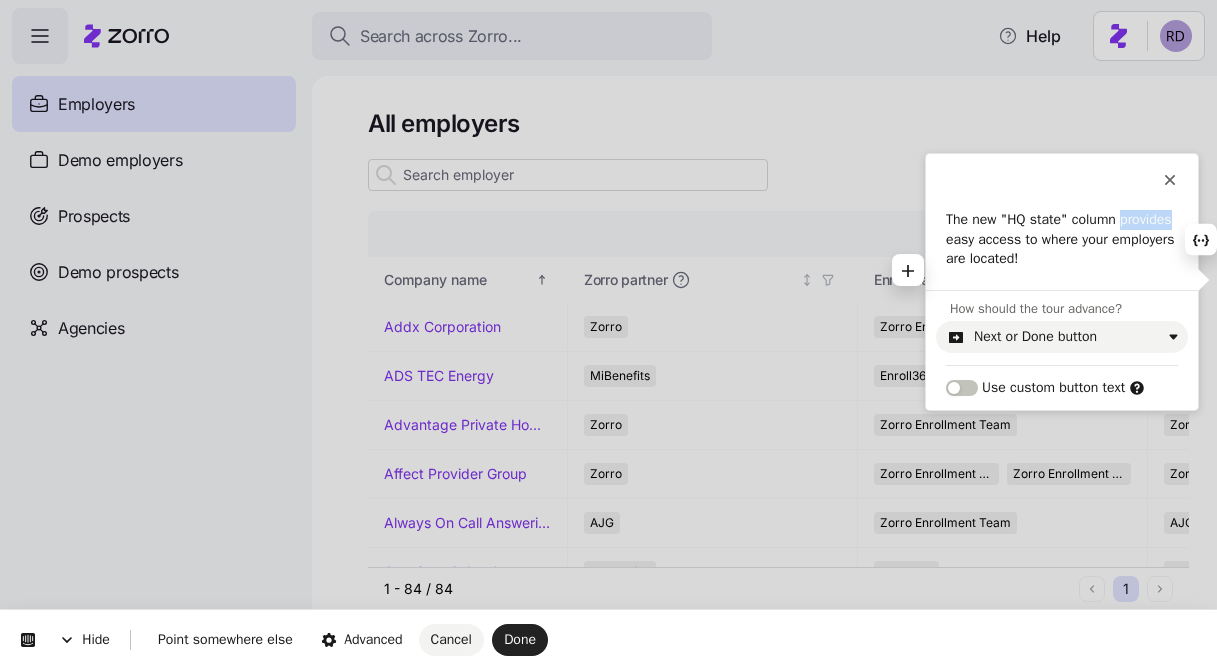 click on "The new "HQ state" column provides easy access to where your employers are located!" at bounding box center [1062, 239] 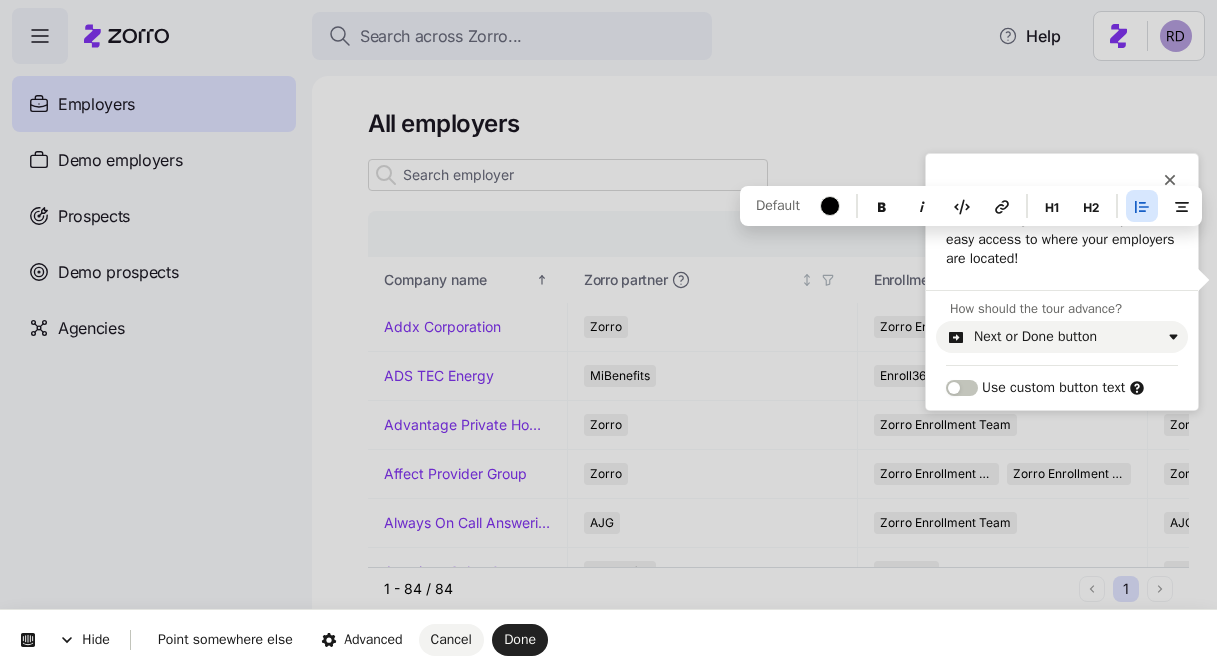 click on "The new "HQ state" column provides easy access to where your employers are located!" at bounding box center (1062, 239) 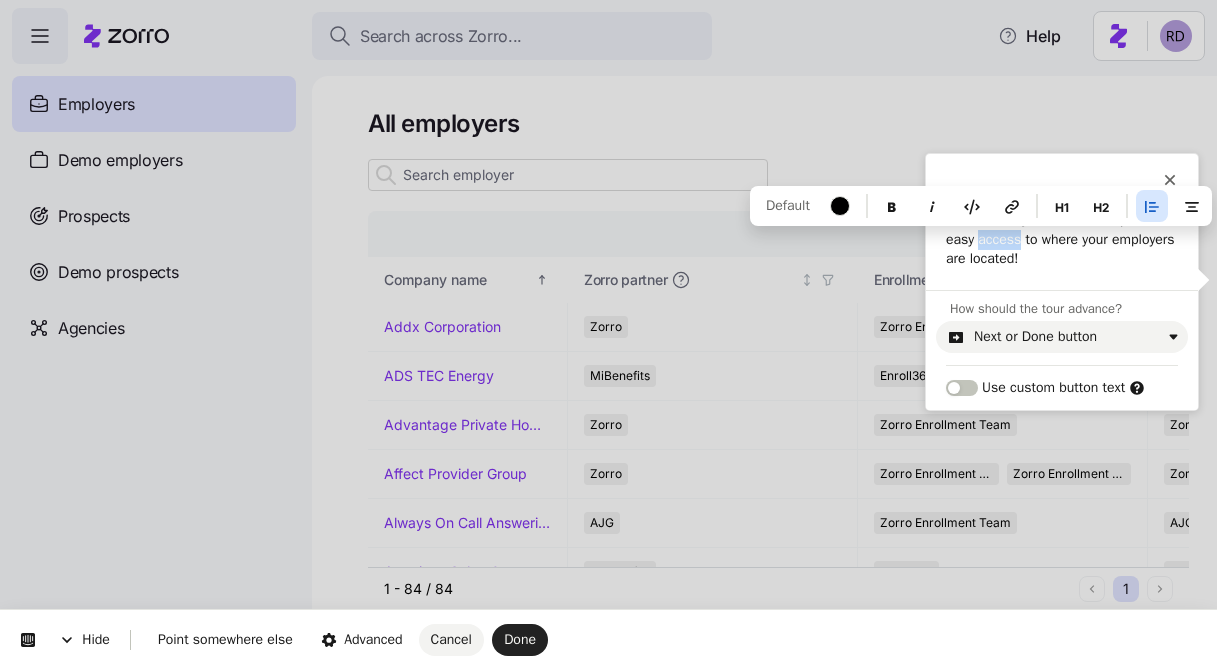 click on "The new "HQ state" column provides easy access to where your employers are located!" at bounding box center (1062, 239) 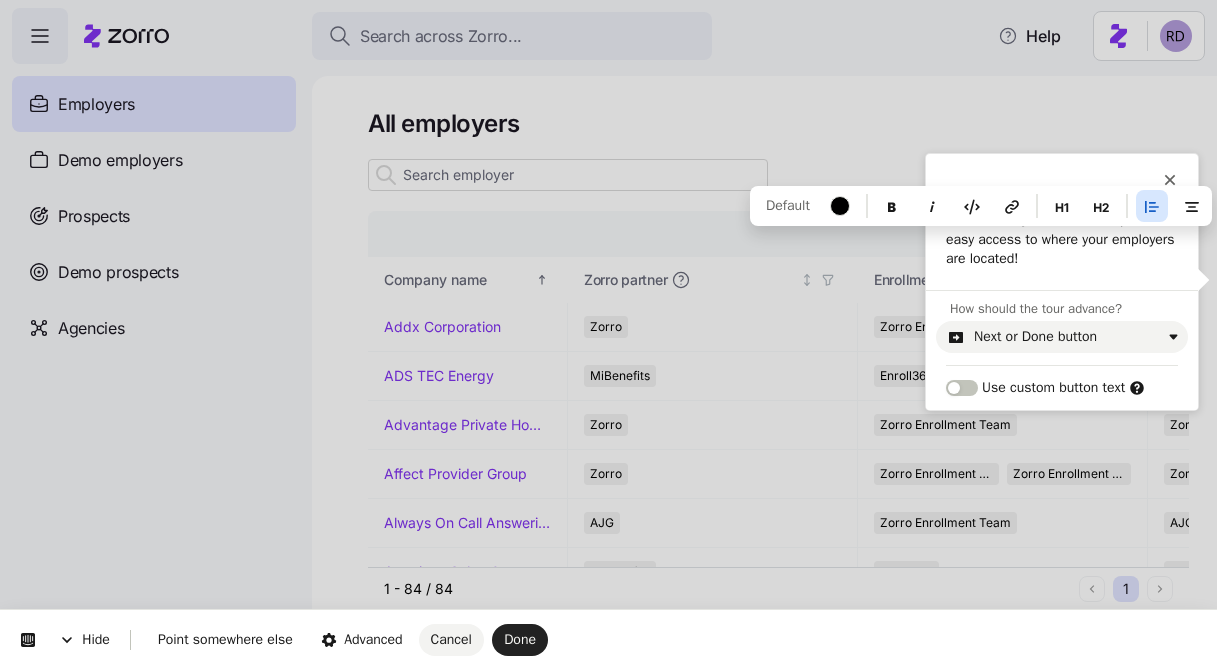 click on "The new "HQ state" column provides easy access to where your employers are located!" at bounding box center (1062, 239) 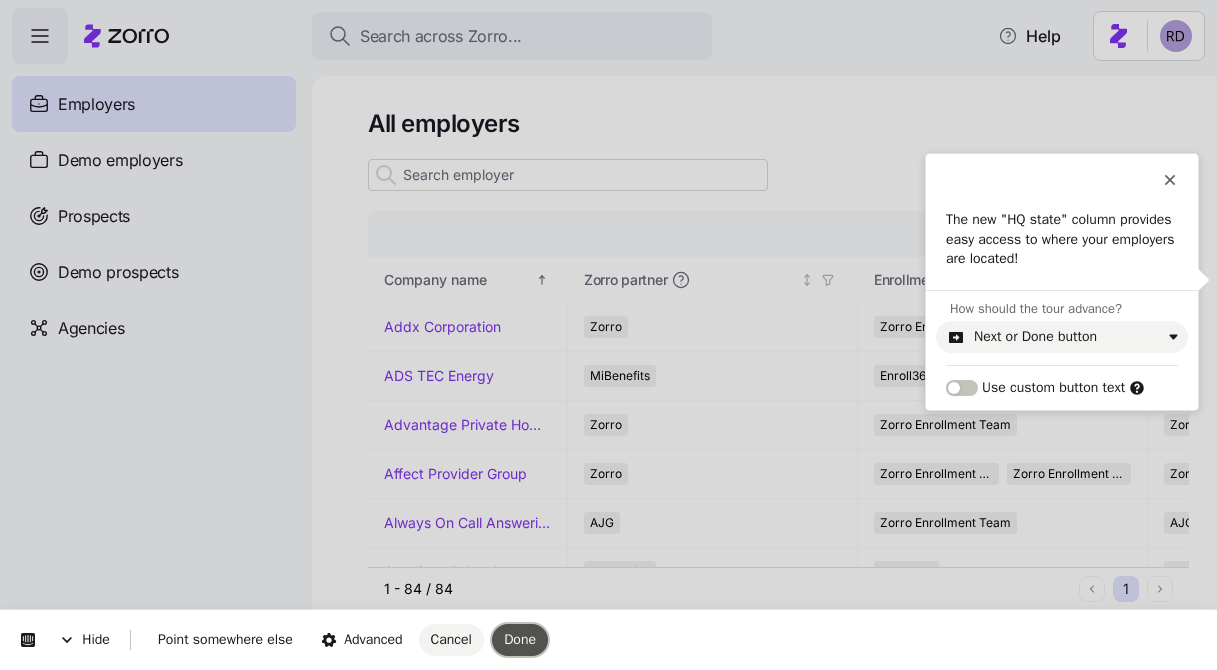 click on "Done" at bounding box center (520, 639) 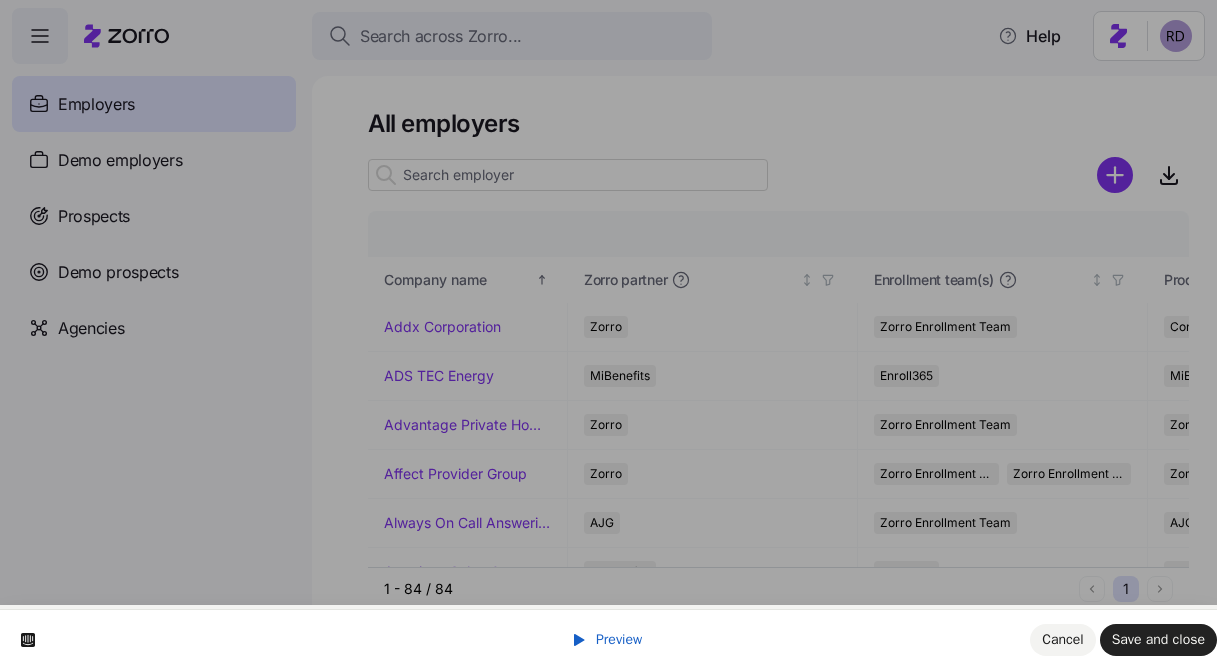 scroll, scrollTop: 56, scrollLeft: 0, axis: vertical 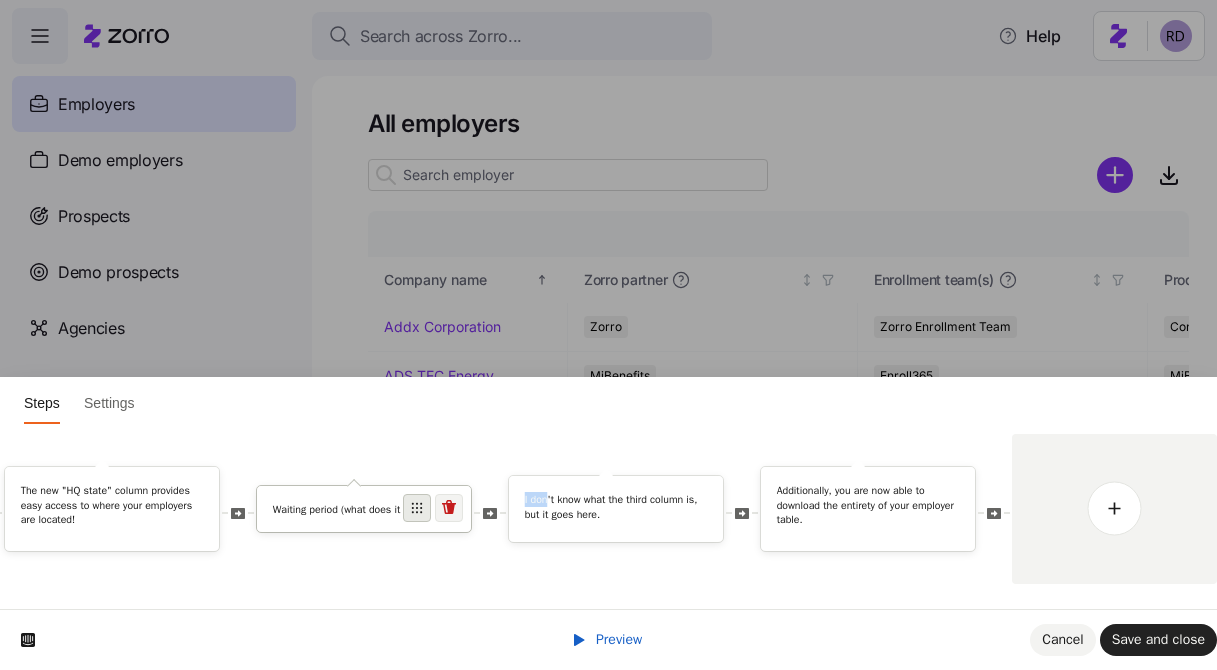 drag, startPoint x: 547, startPoint y: 502, endPoint x: 425, endPoint y: 506, distance: 122.06556 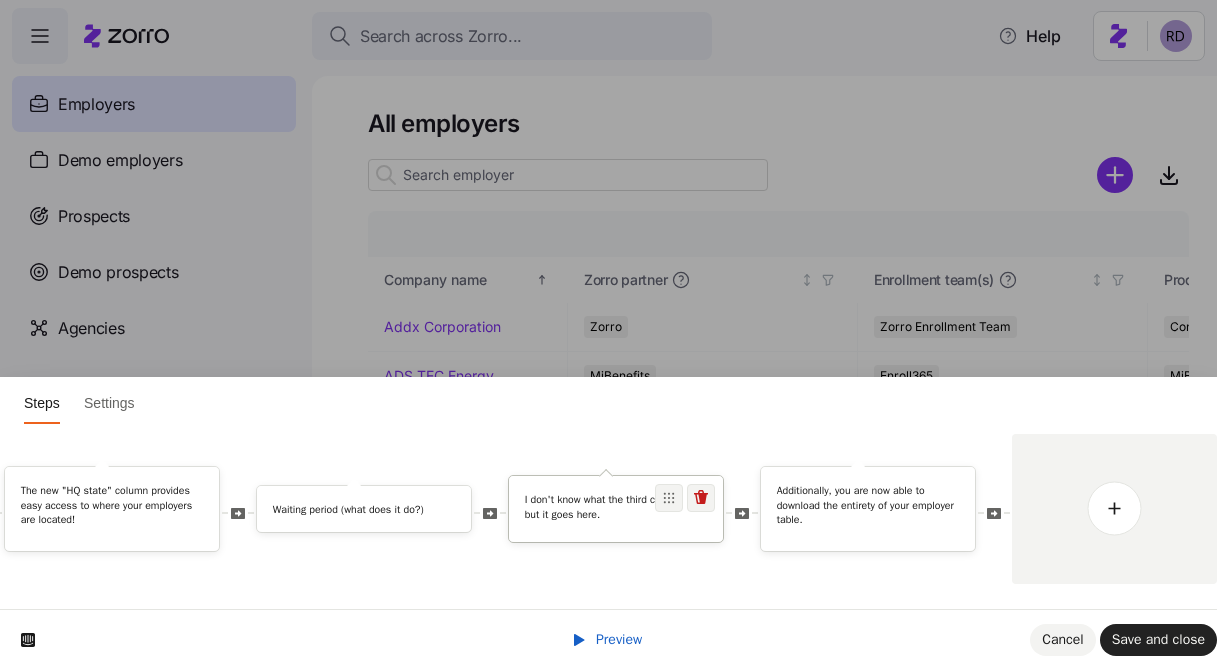 click on "I don't know what the third column is, but it goes here." at bounding box center (616, 506) 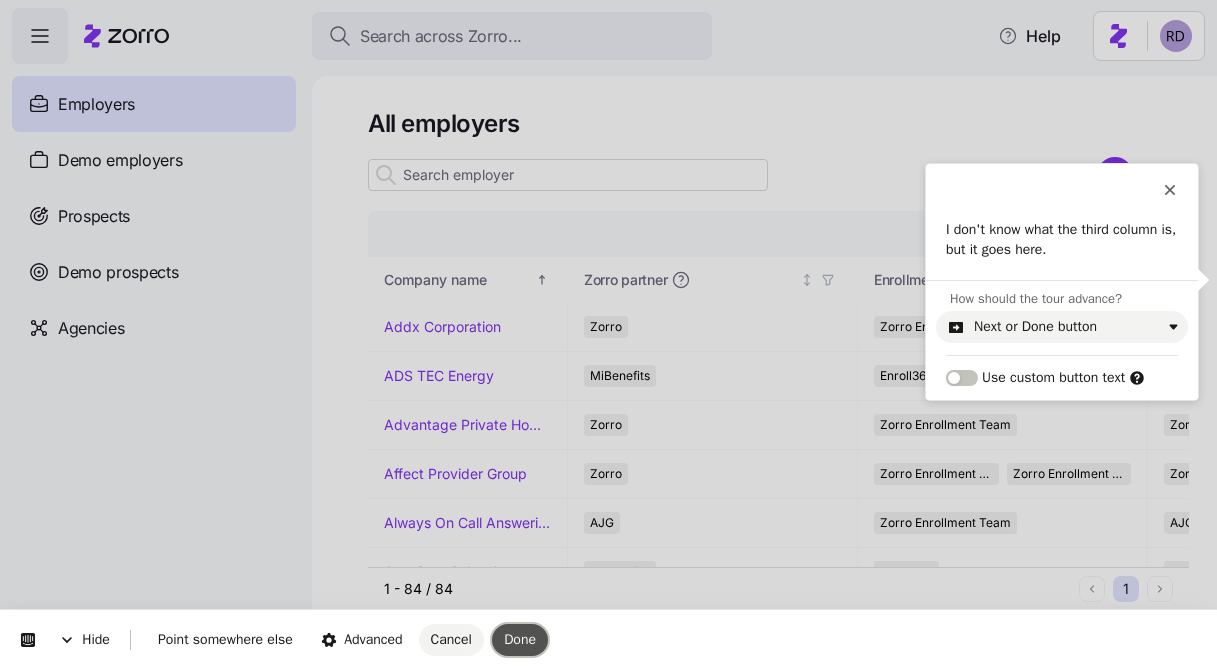 click on "Done" at bounding box center [520, 639] 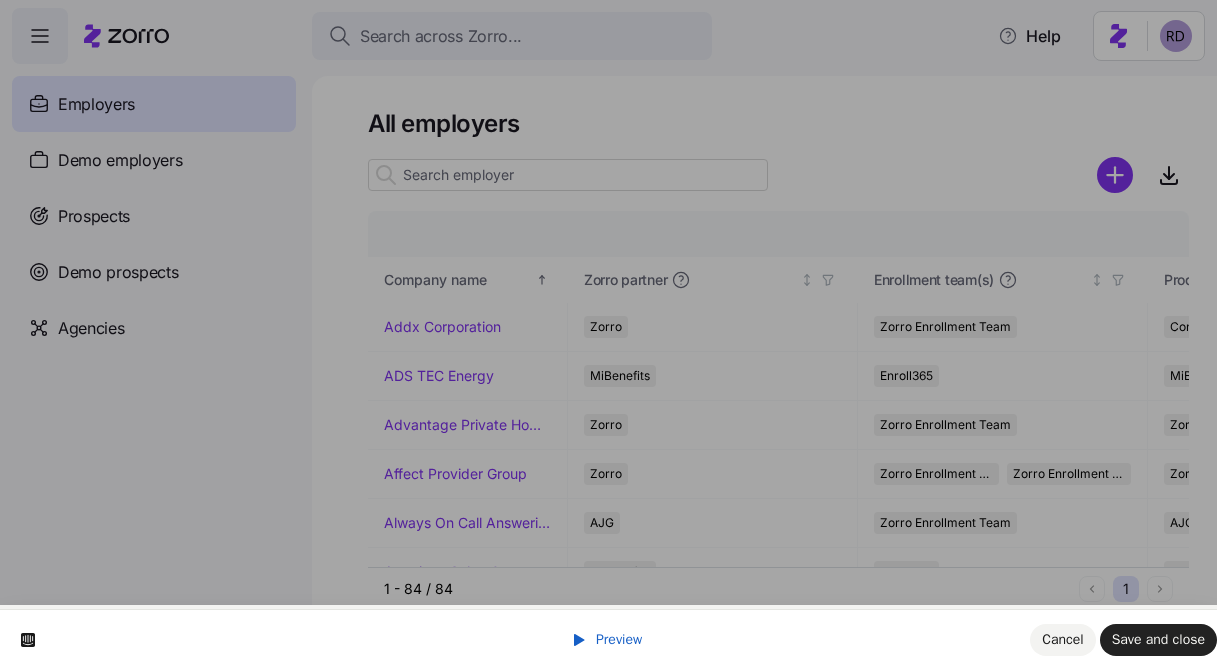 scroll, scrollTop: 0, scrollLeft: 365, axis: horizontal 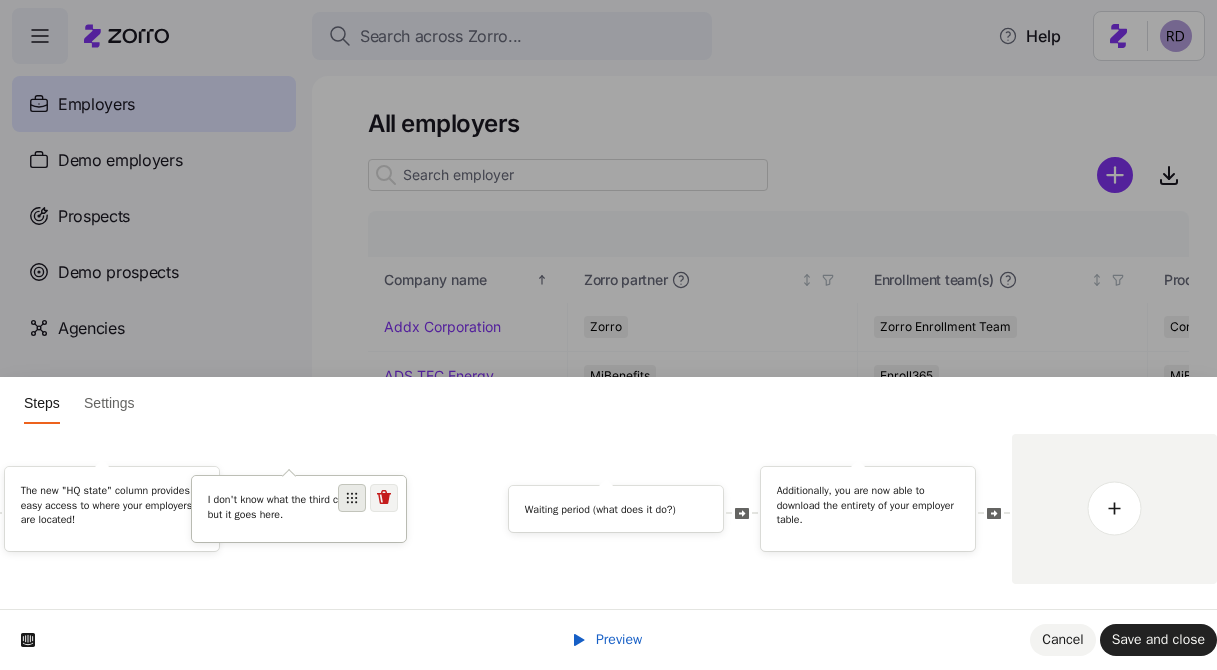 drag, startPoint x: 673, startPoint y: 497, endPoint x: 356, endPoint y: 506, distance: 317.12775 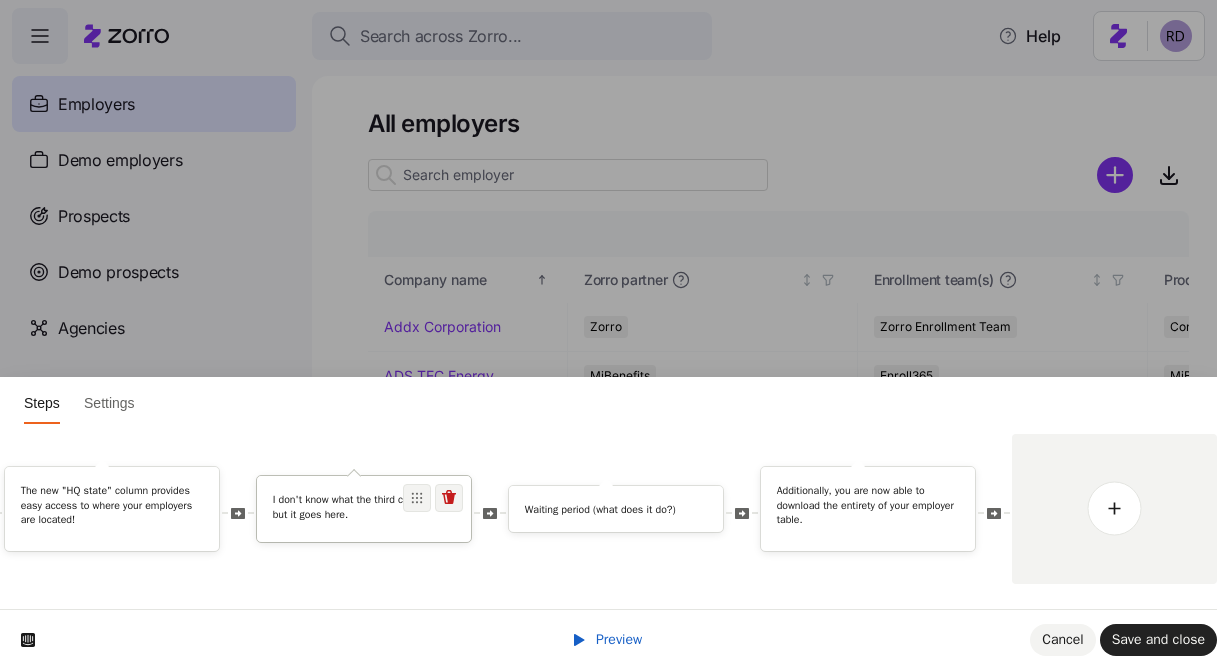 click on "I don't know what the third column is, but it goes here." at bounding box center [364, 506] 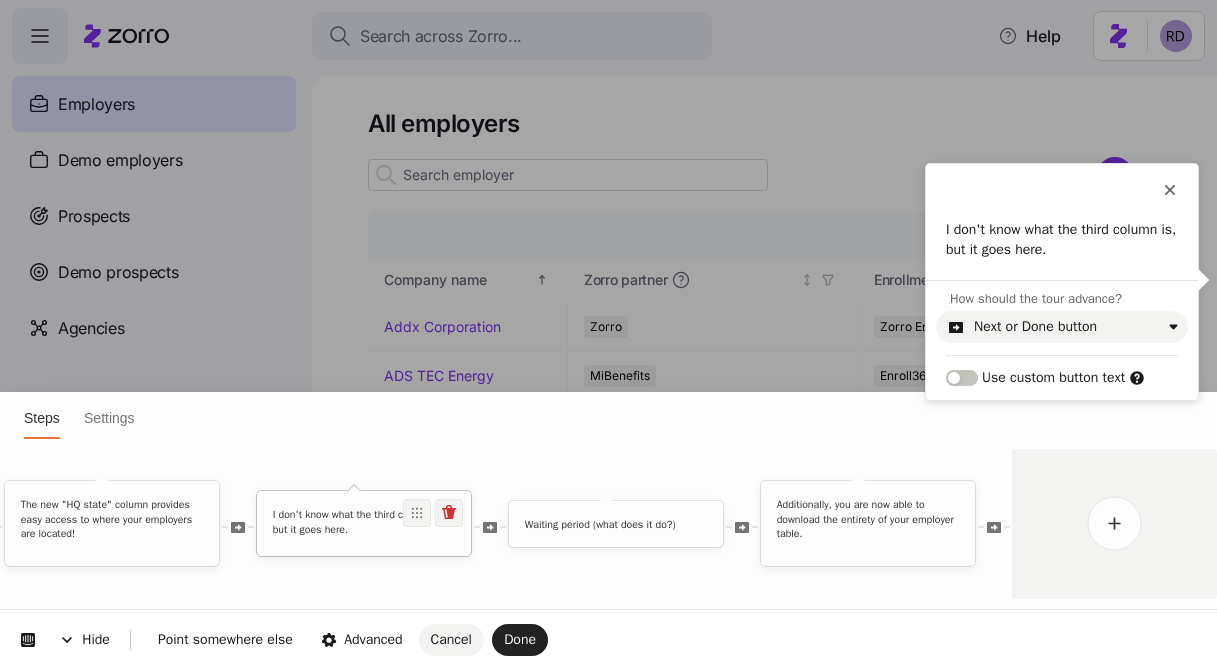 scroll, scrollTop: 0, scrollLeft: 0, axis: both 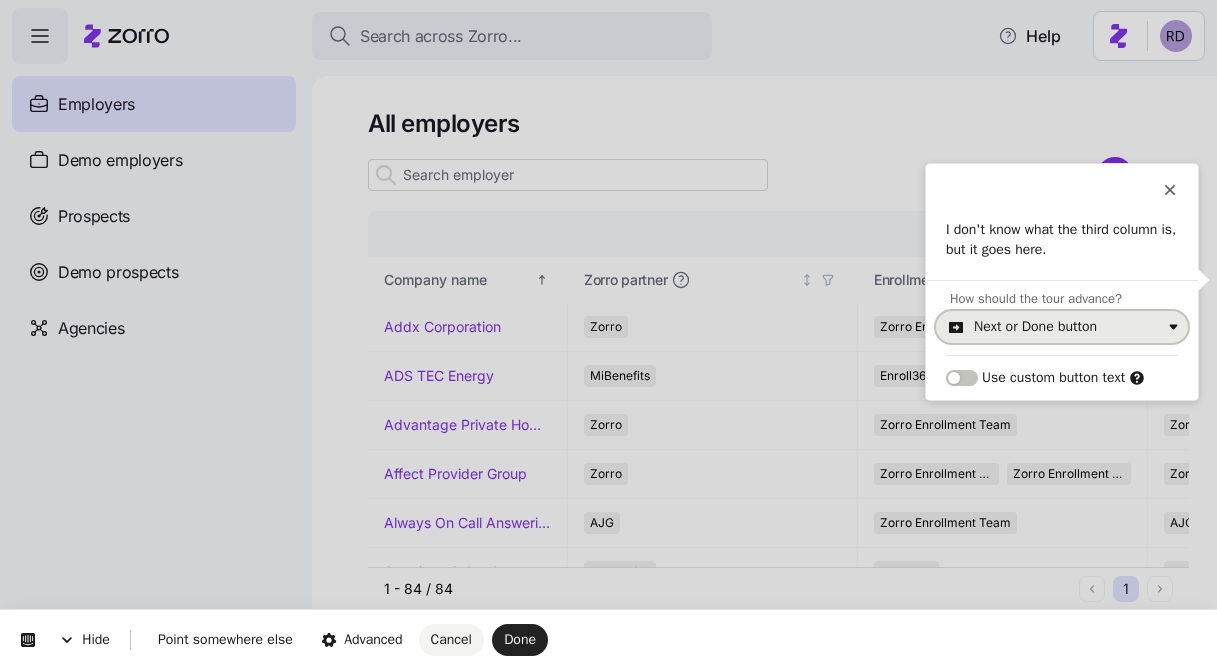 click on "Next or Done button" at bounding box center [1062, 327] 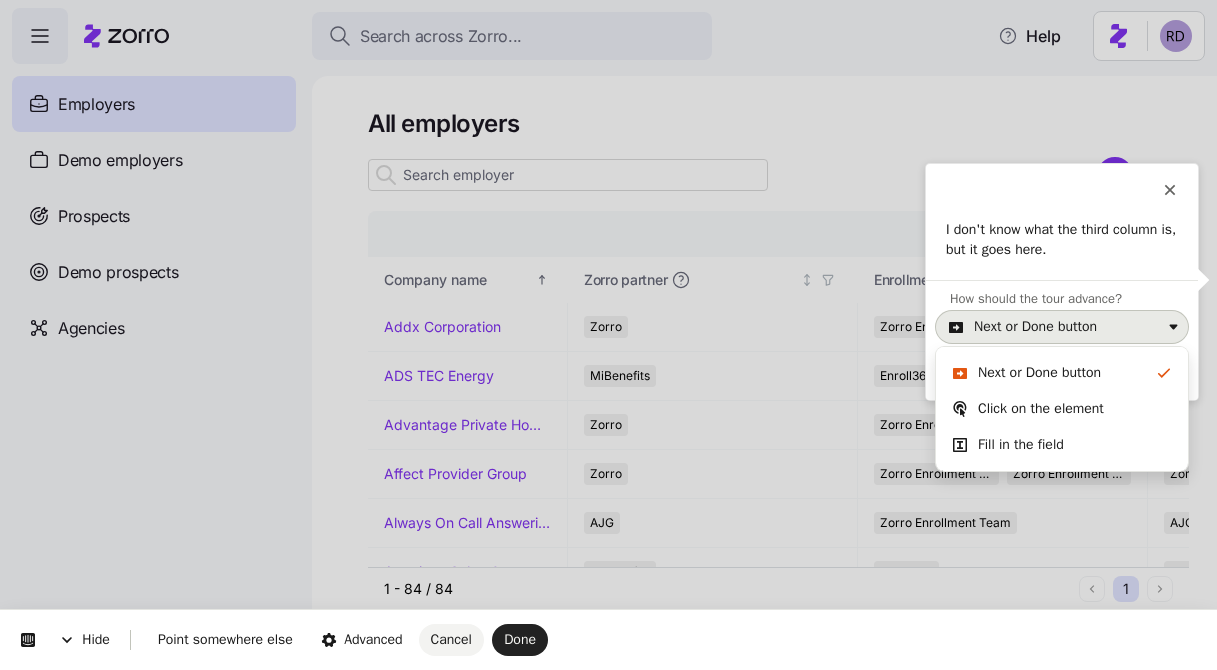 click on "Next or Done button" at bounding box center [1062, 327] 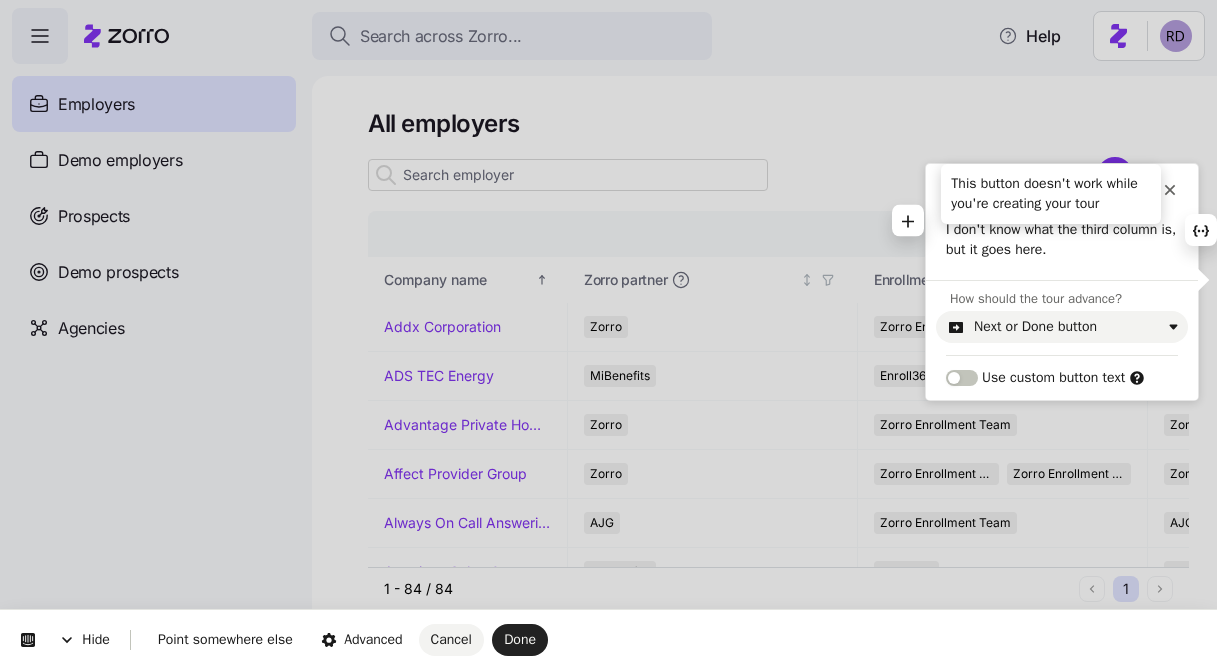 click 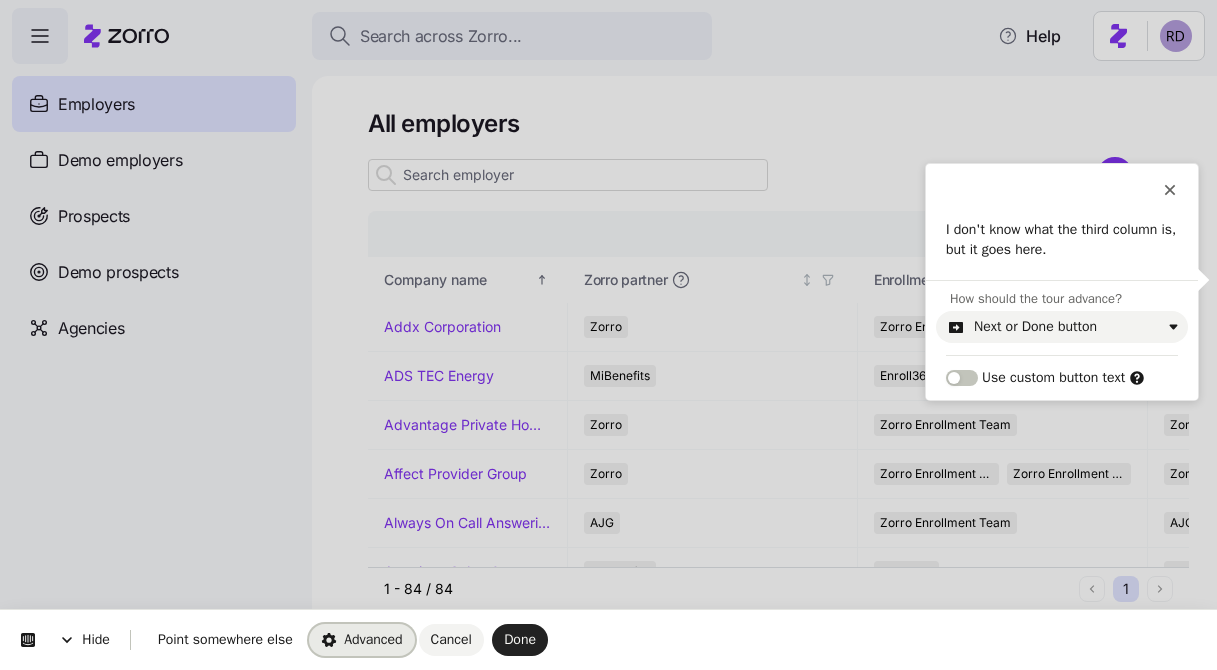 click on "Advanced" at bounding box center (362, 640) 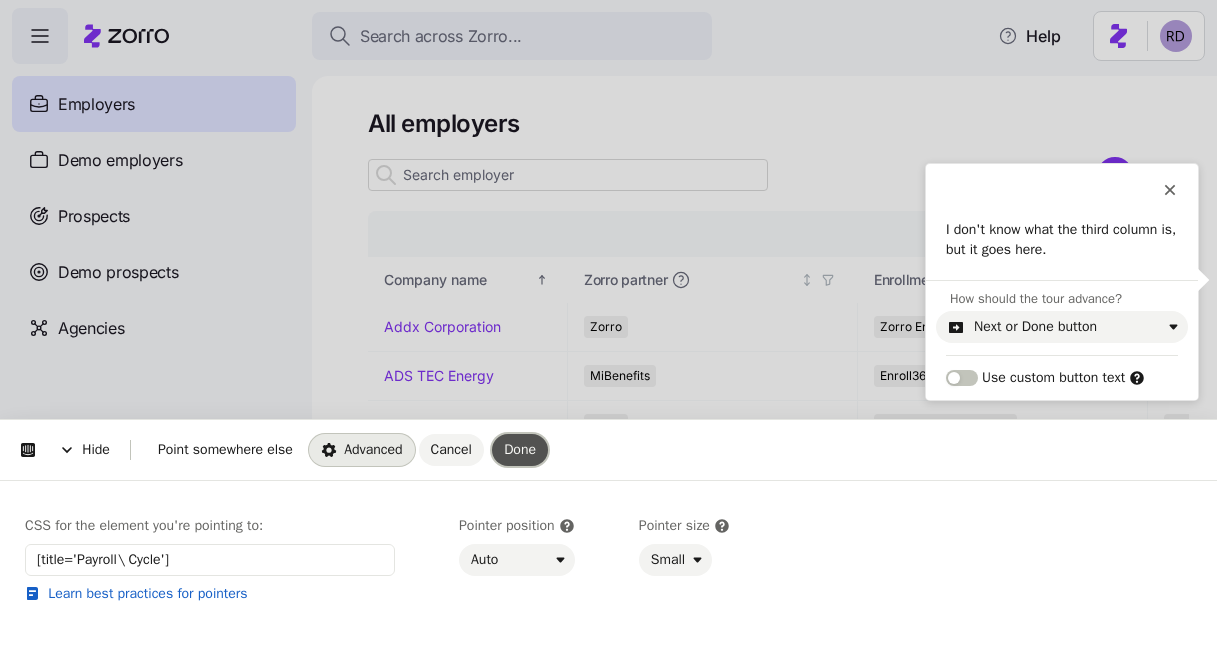 click on "Done" at bounding box center [520, 449] 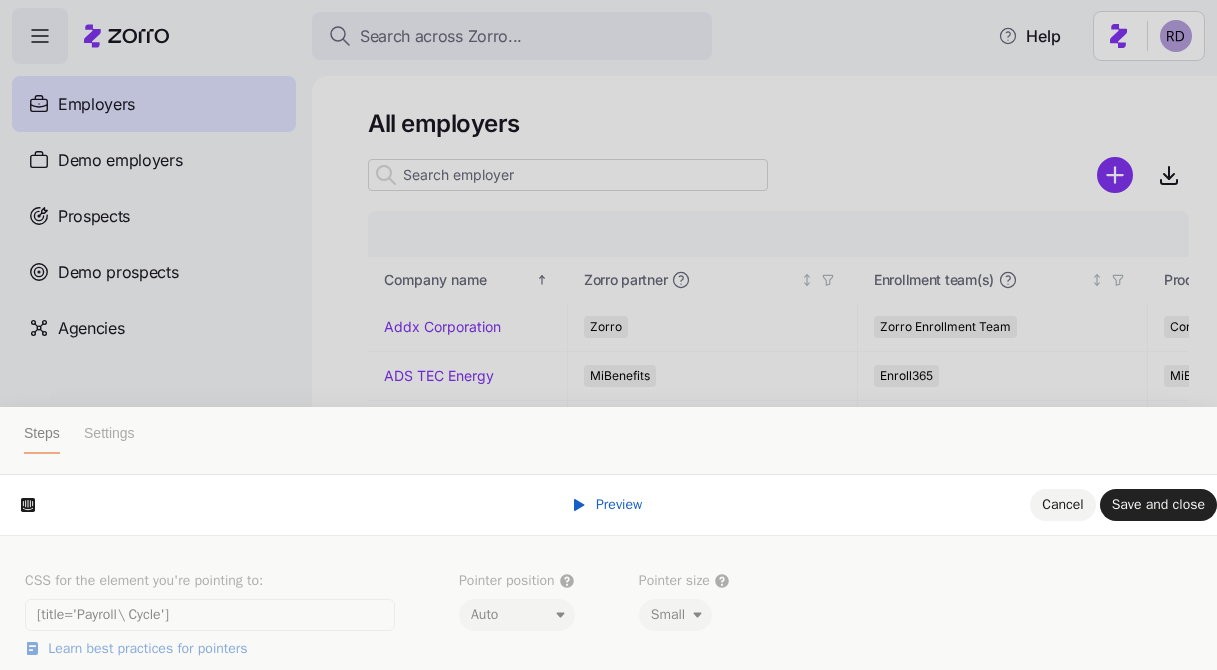scroll, scrollTop: 56, scrollLeft: 0, axis: vertical 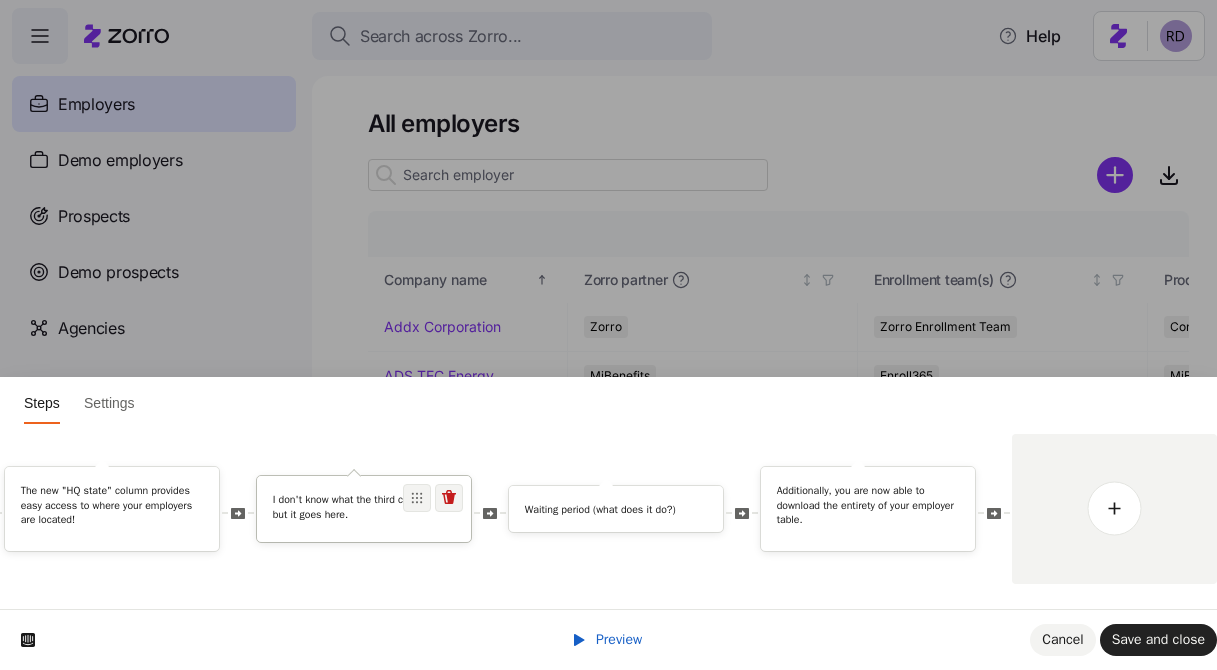 click on "I don't know what the third column is, but it goes here." at bounding box center (364, 506) 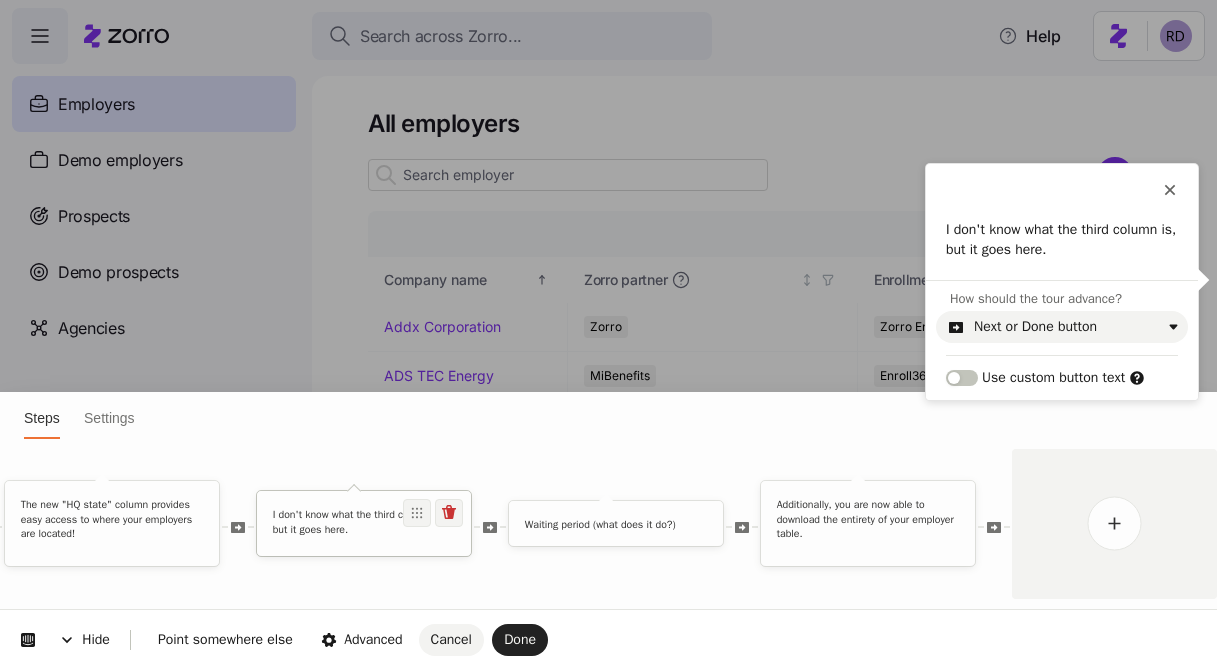 scroll, scrollTop: 0, scrollLeft: 0, axis: both 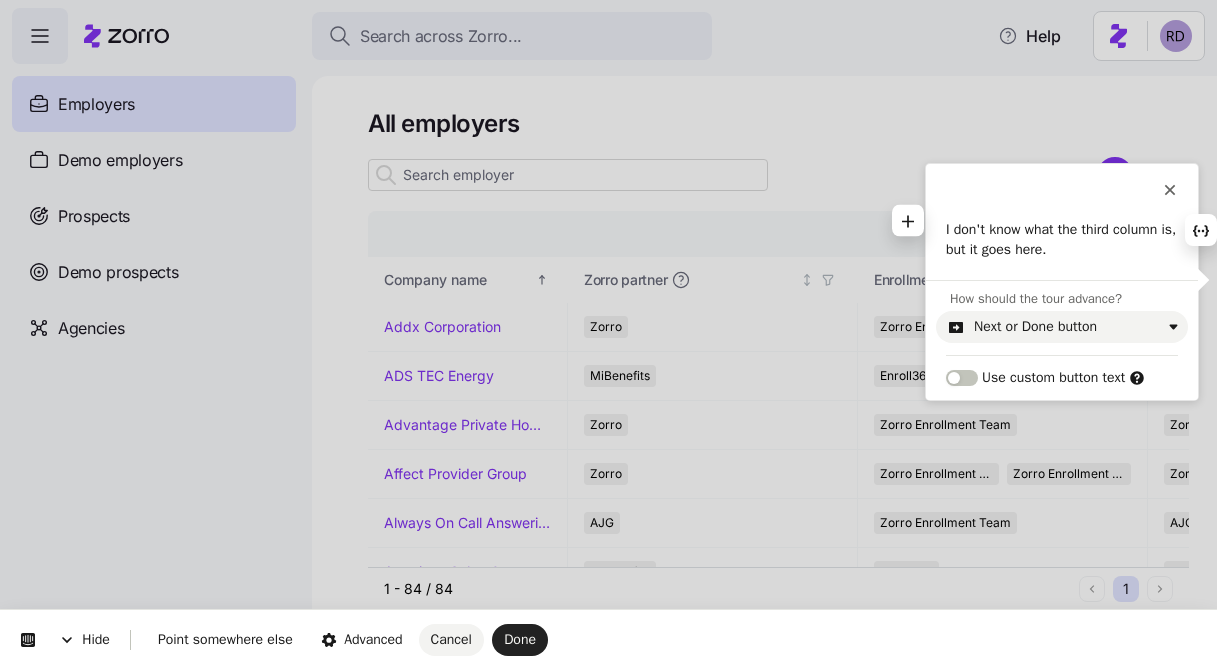 click on "I don't know what the third column is, but it goes here." at bounding box center (1062, 239) 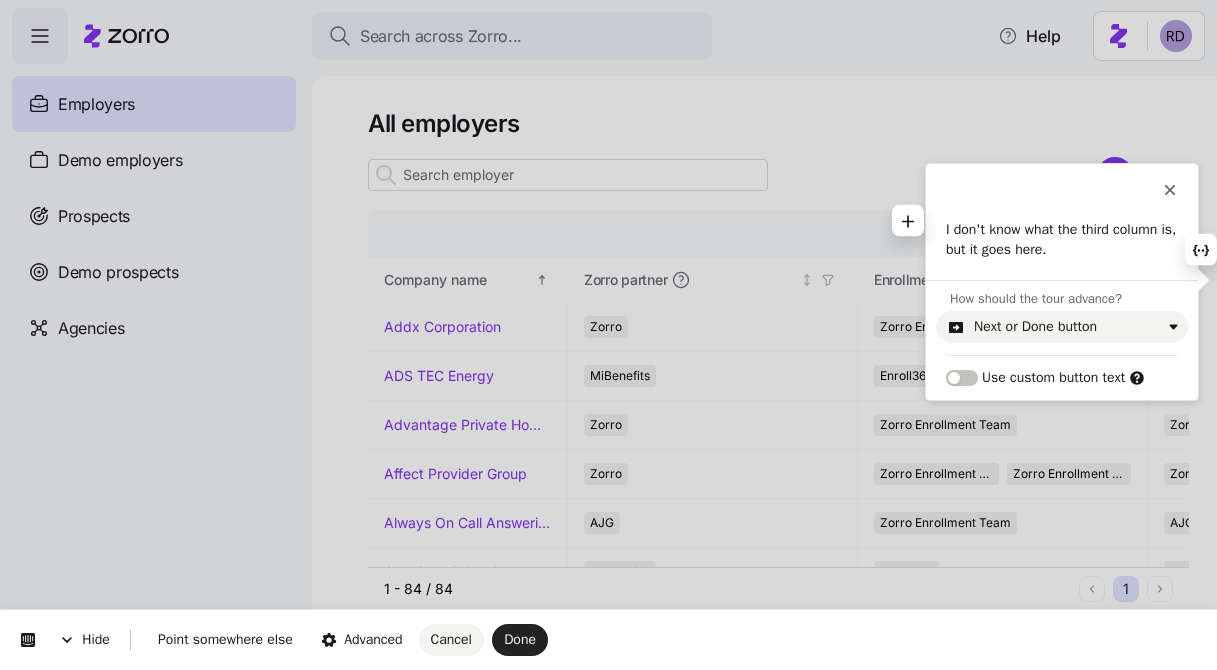 click on "I don't know what the third column is, but it goes here." at bounding box center (1062, 239) 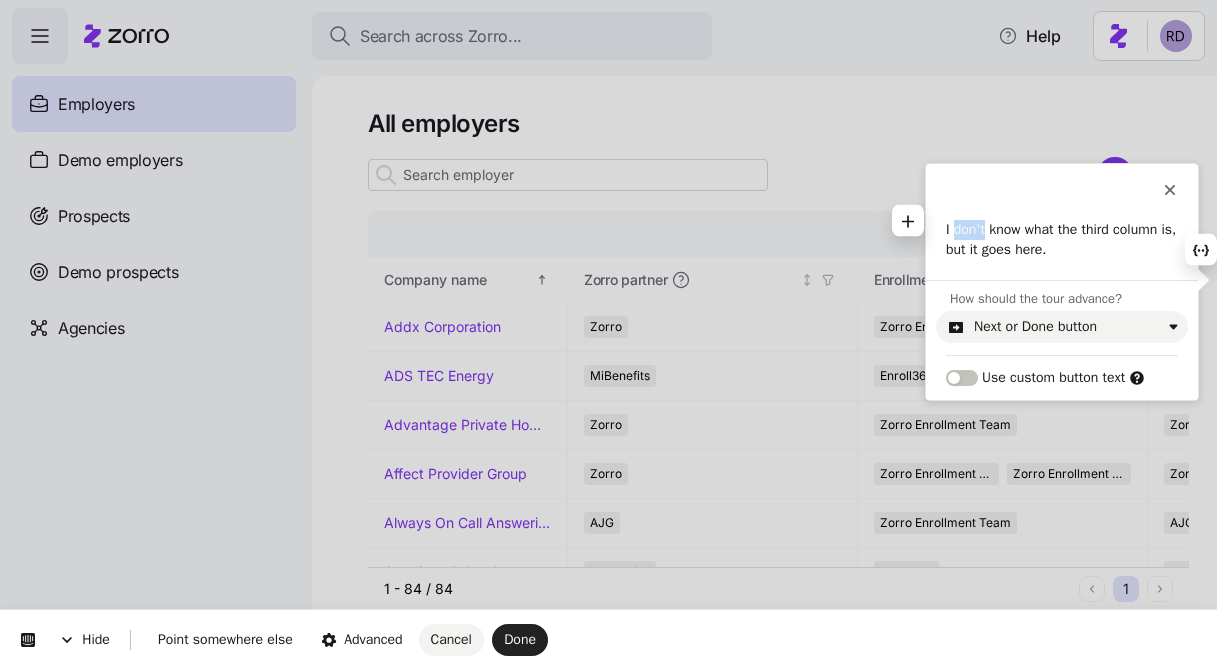 click on "I don't know what the third column is, but it goes here." at bounding box center [1062, 239] 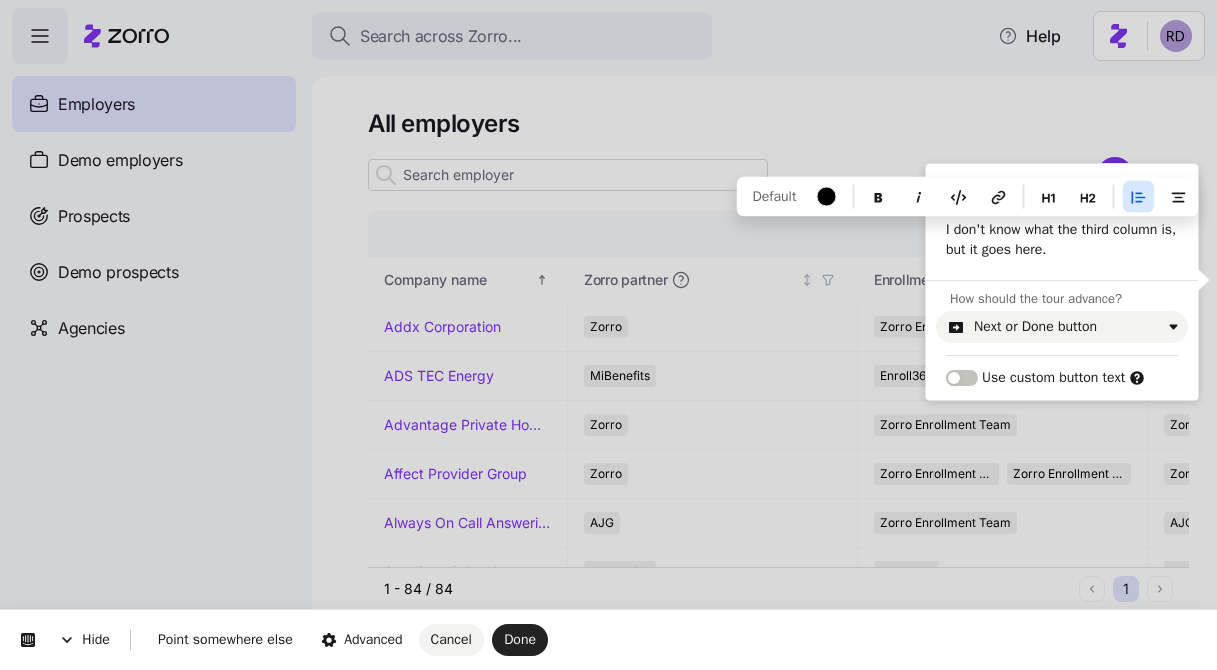 click on "I don't know what the third column is, but it goes here." at bounding box center [1062, 239] 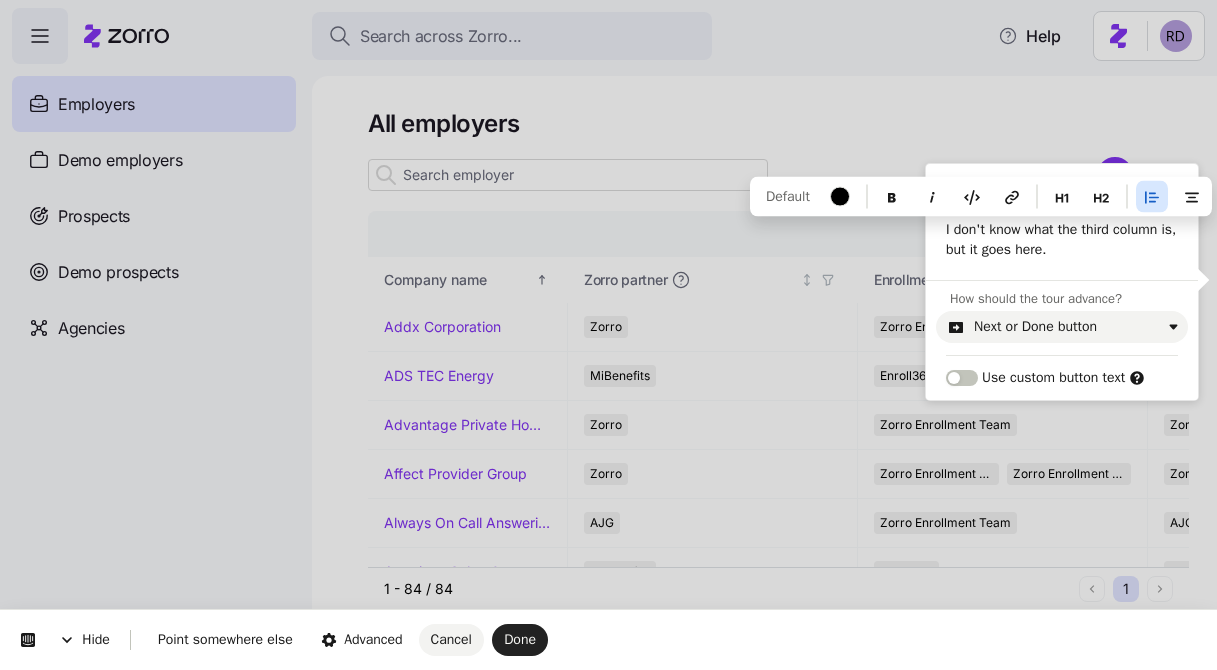 type 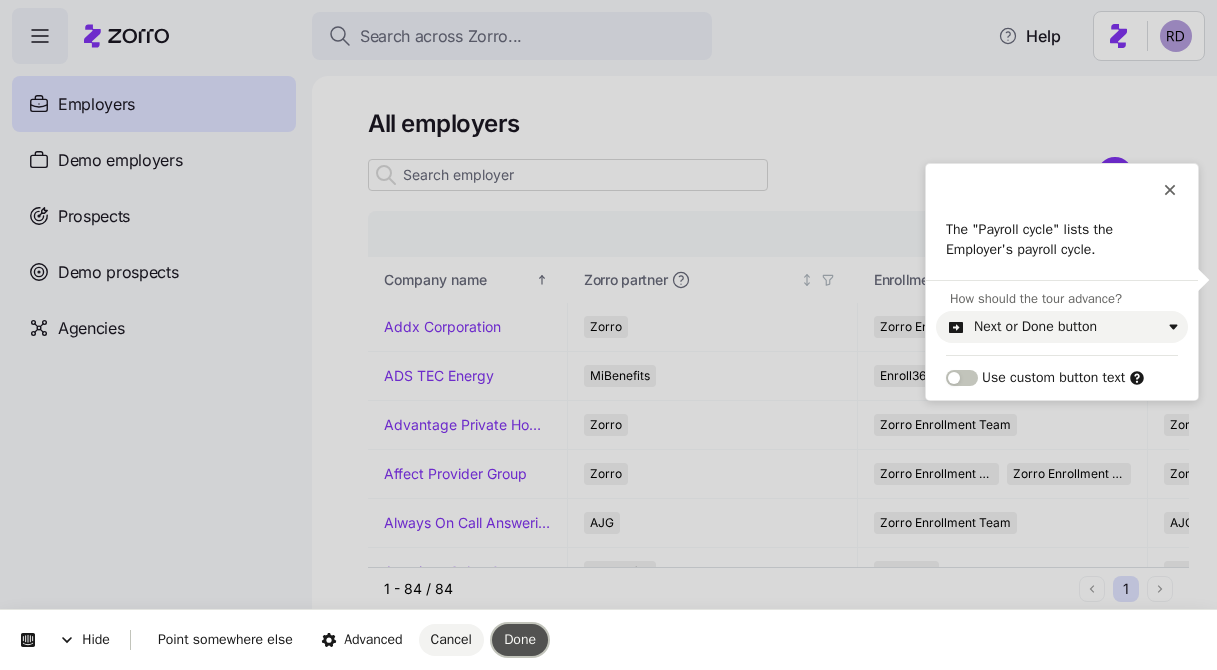 click on "Done" at bounding box center (520, 639) 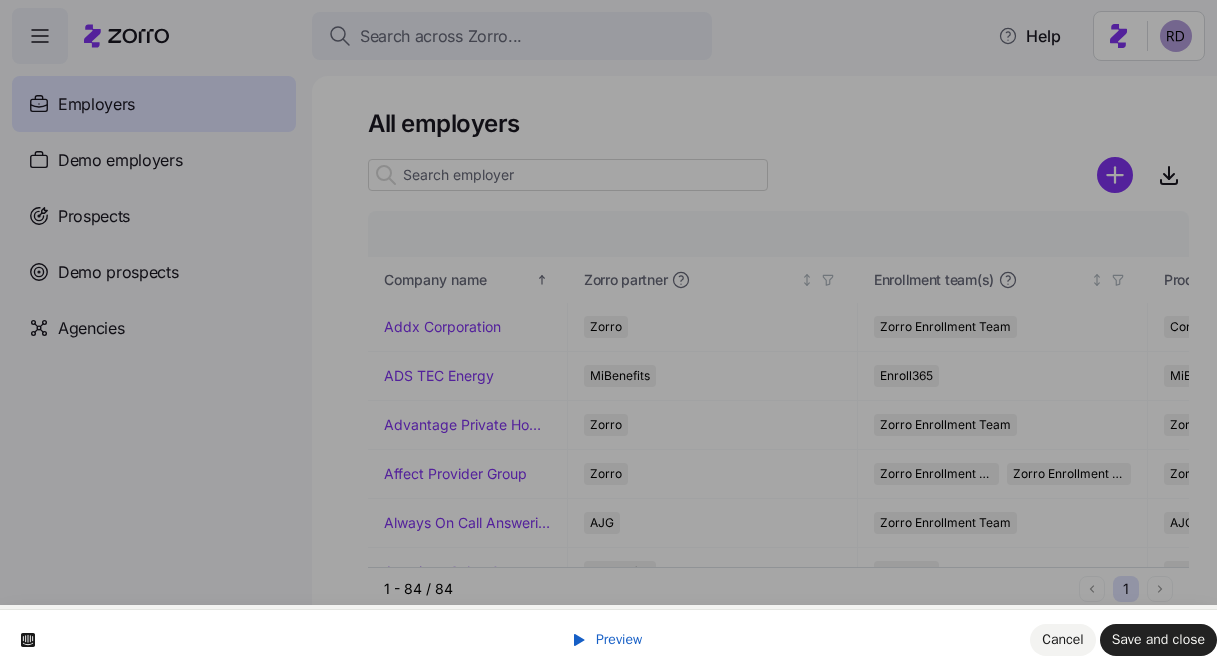 scroll, scrollTop: 56, scrollLeft: 0, axis: vertical 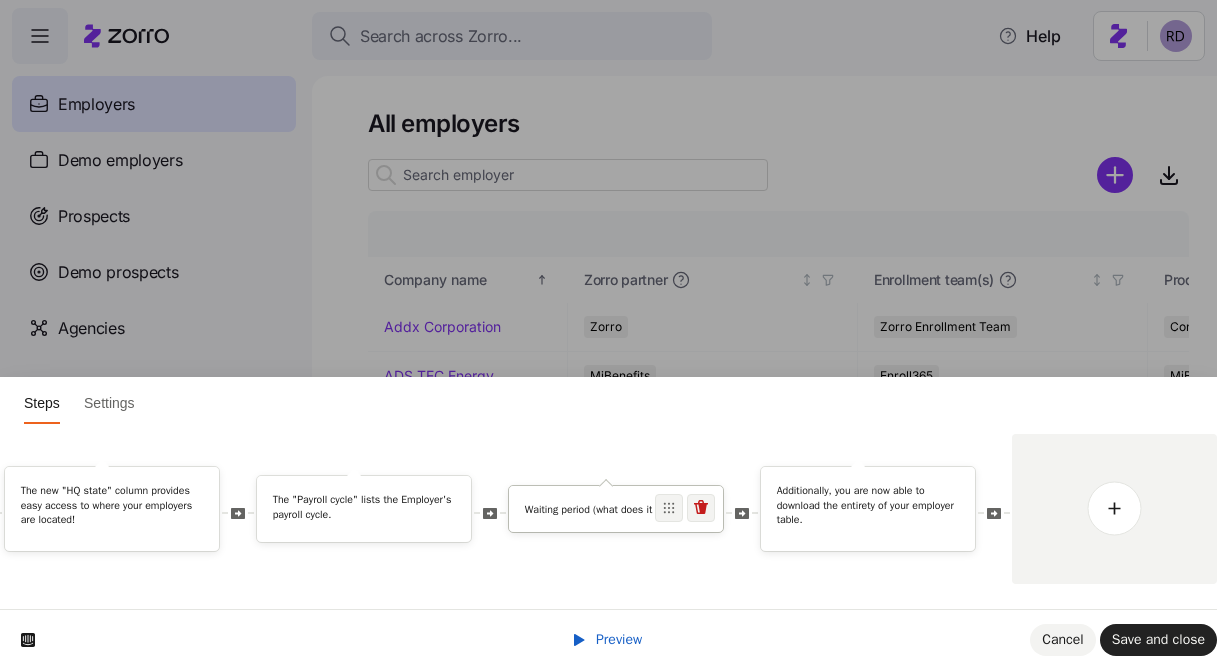 click on "Waiting period (what does it do?)" at bounding box center (616, 509) 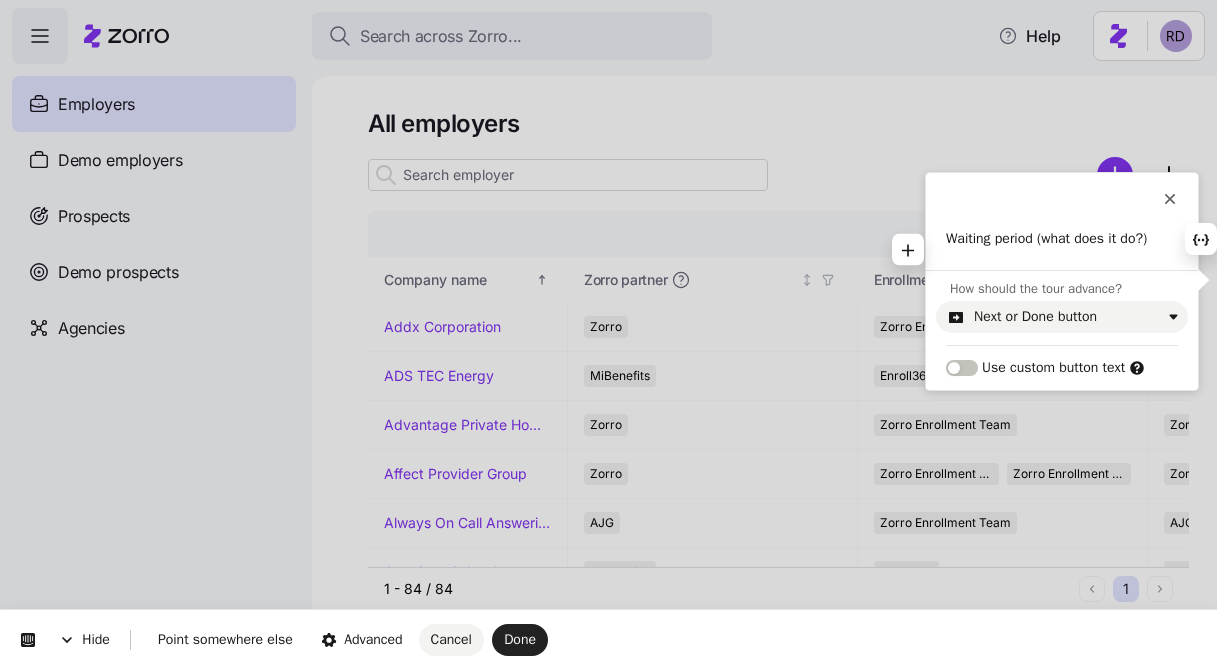 click on "Waiting period (what does it do?)" at bounding box center (1062, 239) 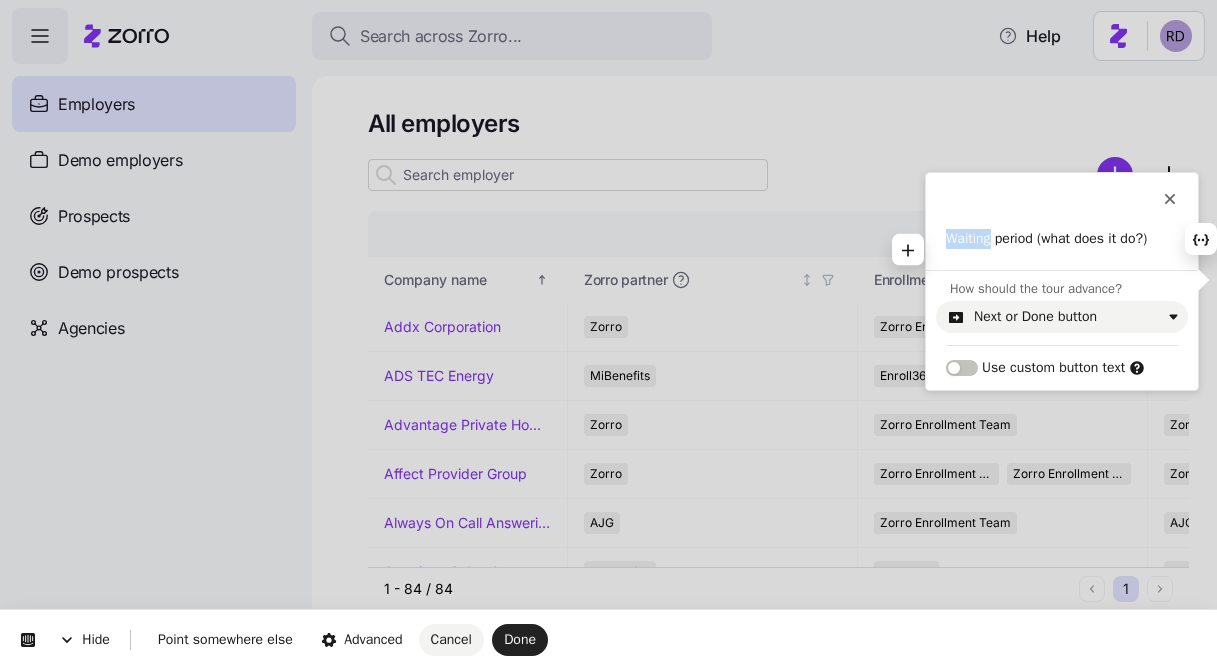 click on "Waiting period (what does it do?)" at bounding box center [1062, 239] 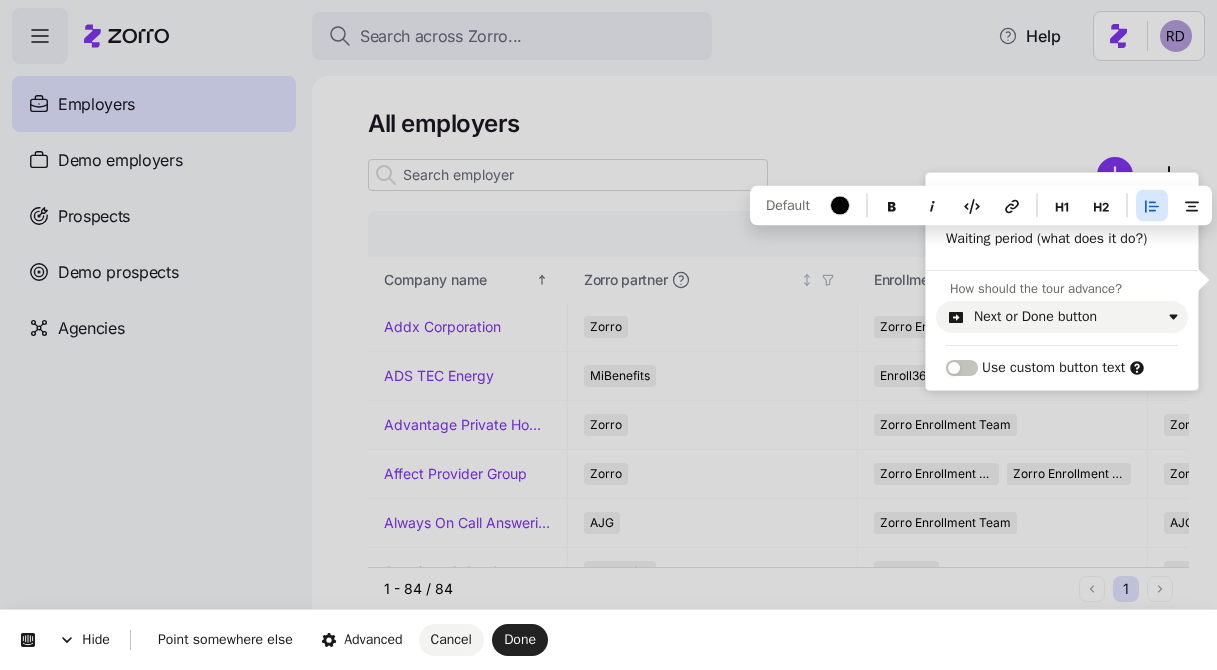 click on "Waiting period (what does it do?)" at bounding box center [1062, 239] 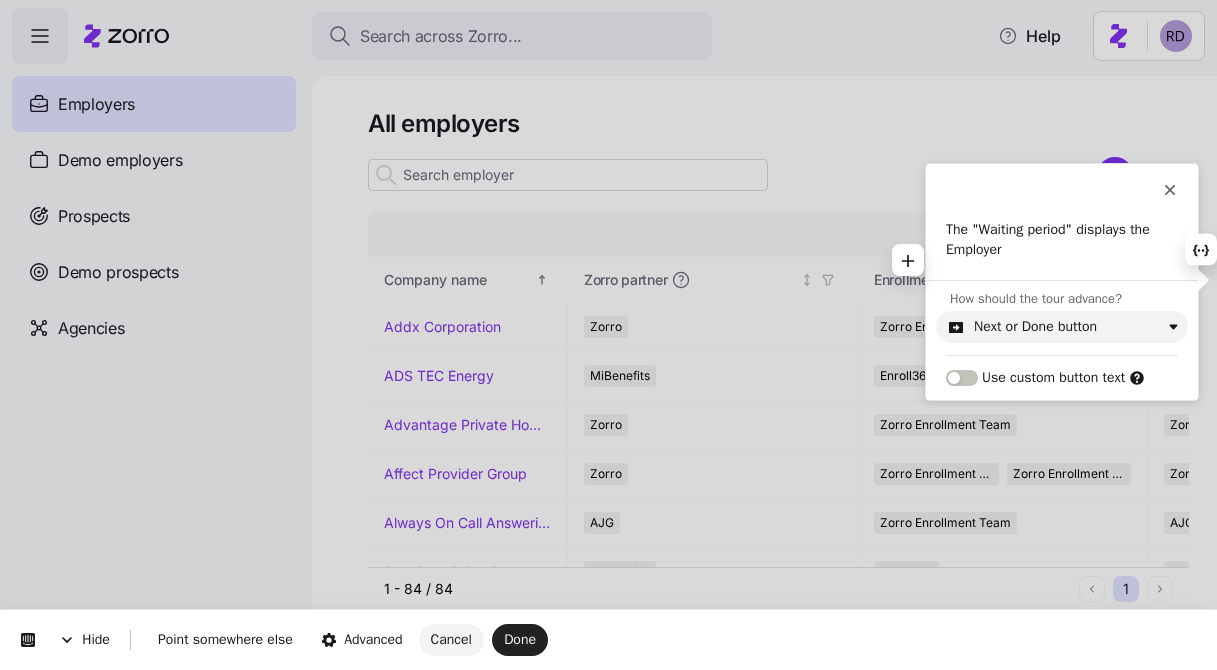 drag, startPoint x: 1038, startPoint y: 248, endPoint x: 1025, endPoint y: 243, distance: 13.928389 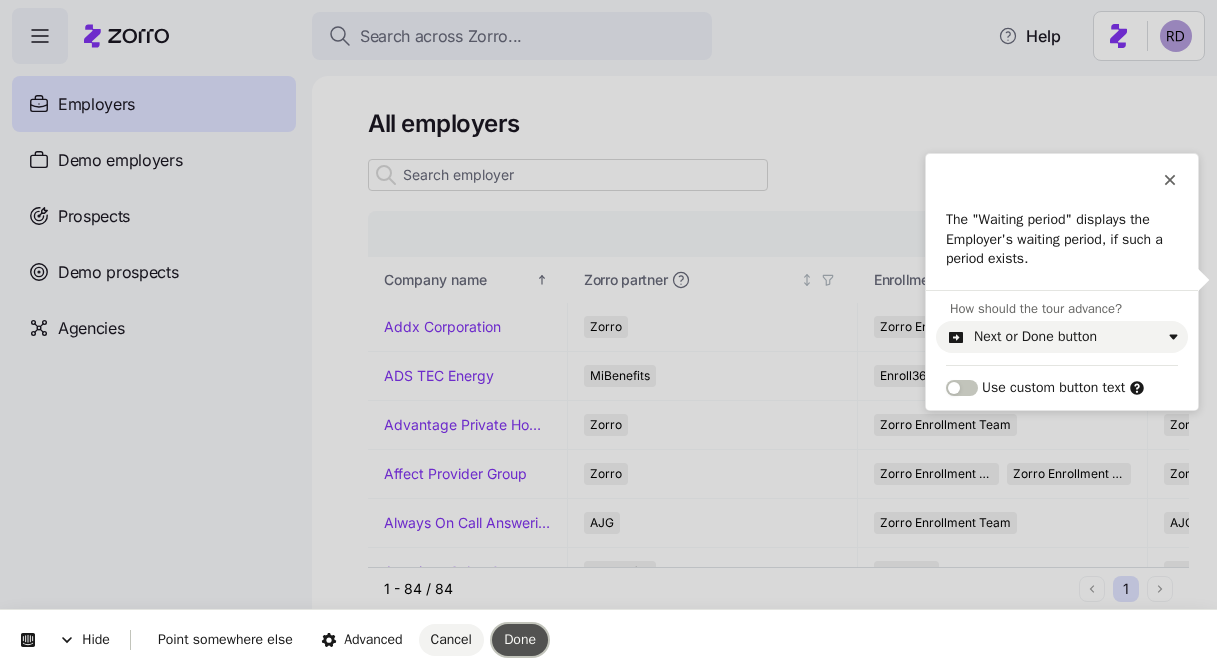 click on "Done" at bounding box center (520, 640) 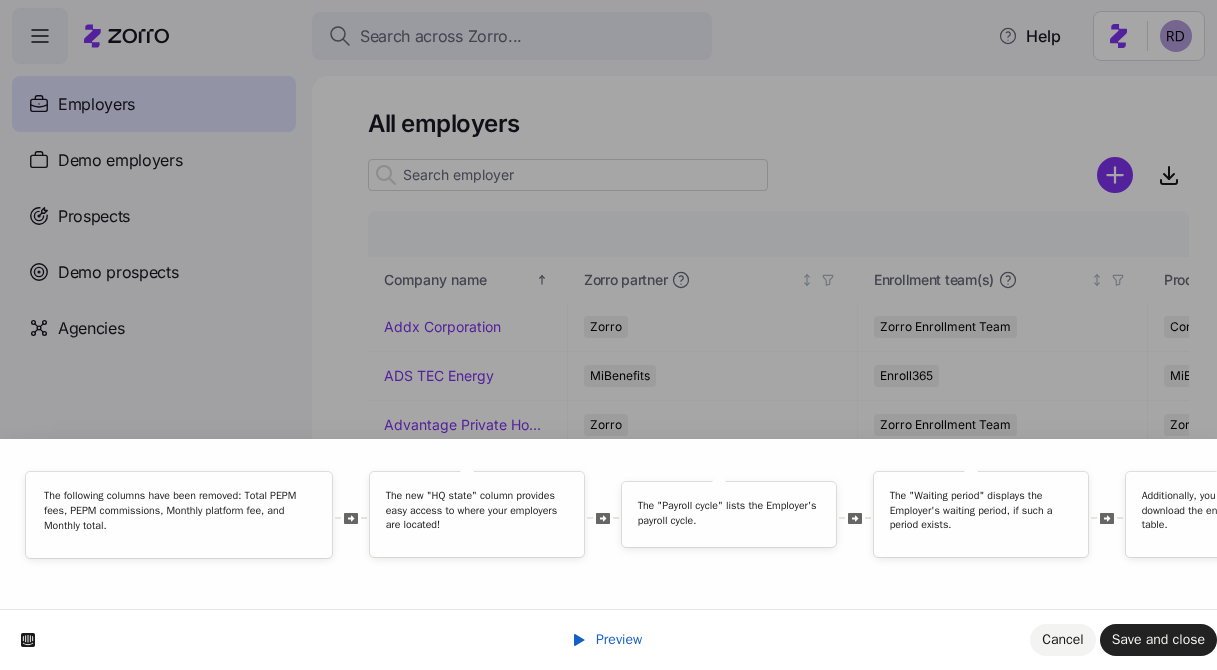 scroll, scrollTop: 0, scrollLeft: 0, axis: both 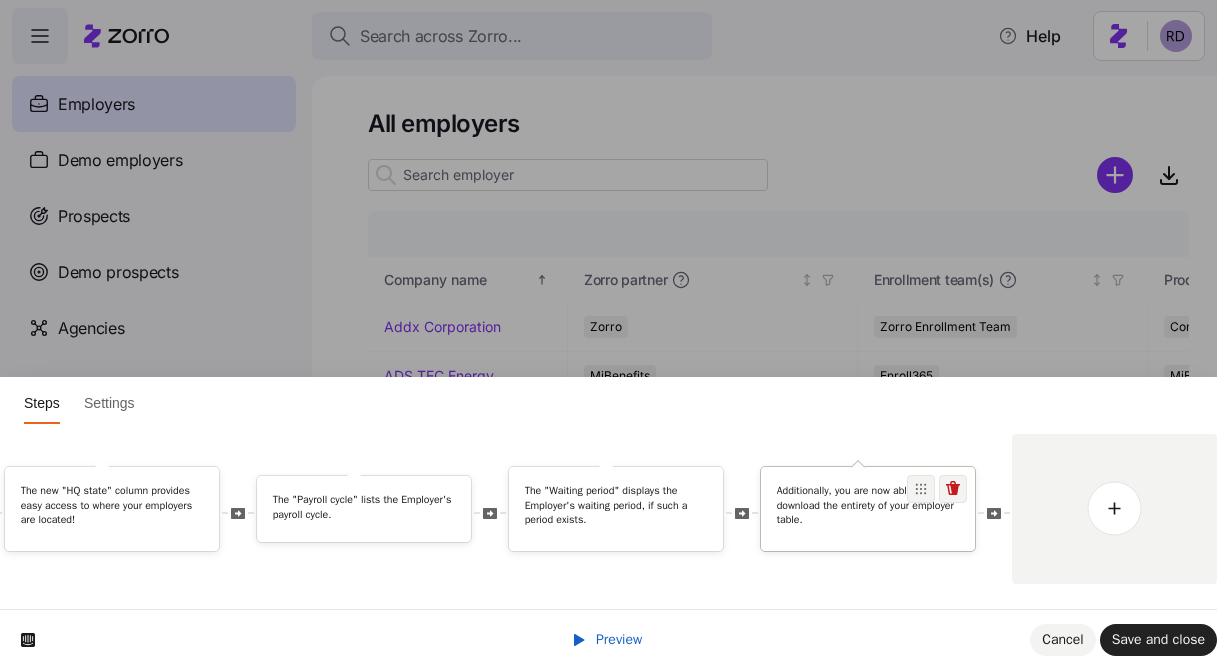 click on "Additionally, you are now able to download the entirety of your employer table." at bounding box center (868, 505) 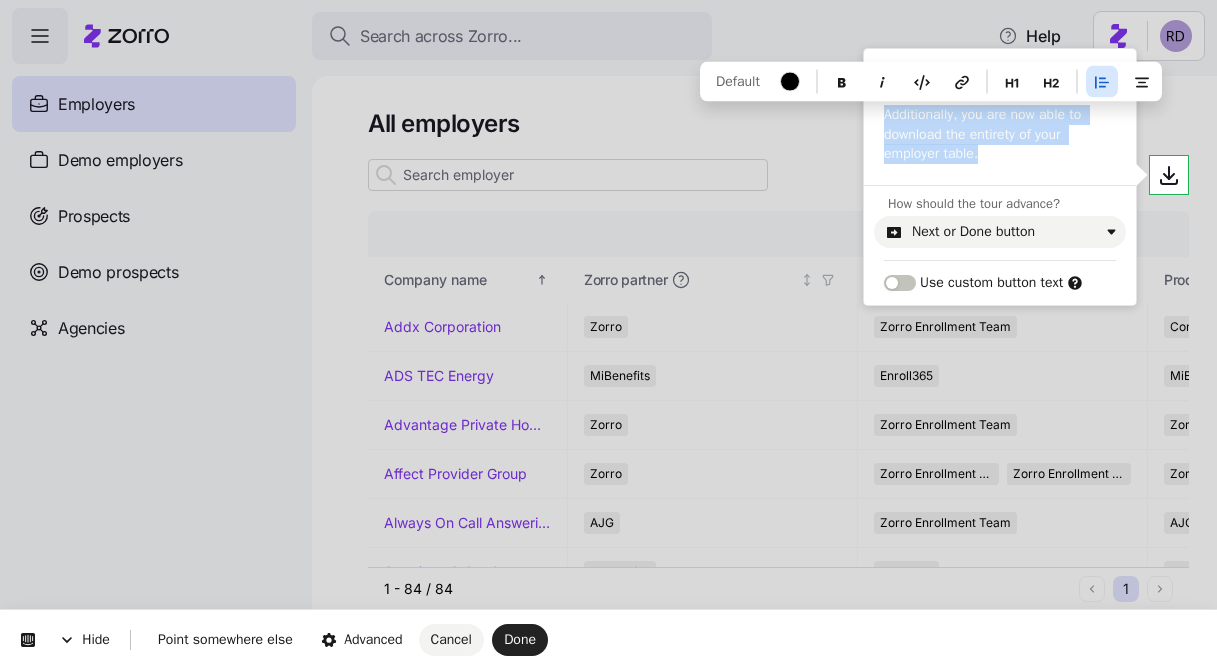 drag, startPoint x: 1000, startPoint y: 159, endPoint x: 887, endPoint y: 114, distance: 121.630585 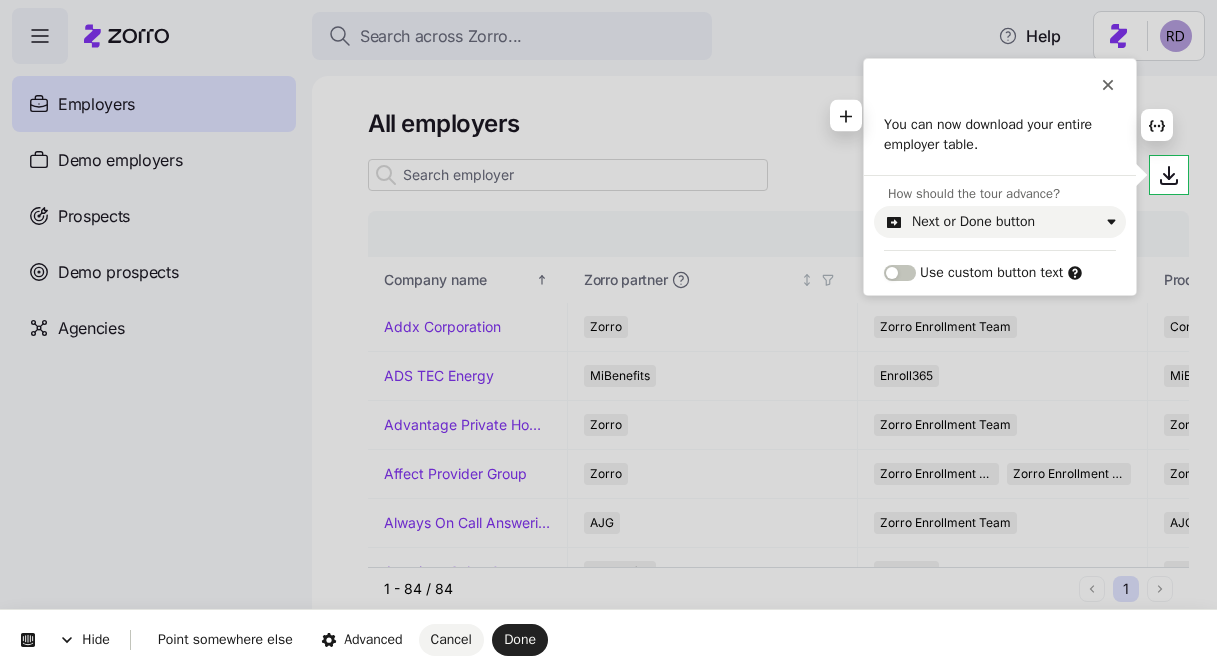 click on "You can now download your entire employer table." at bounding box center (1000, 134) 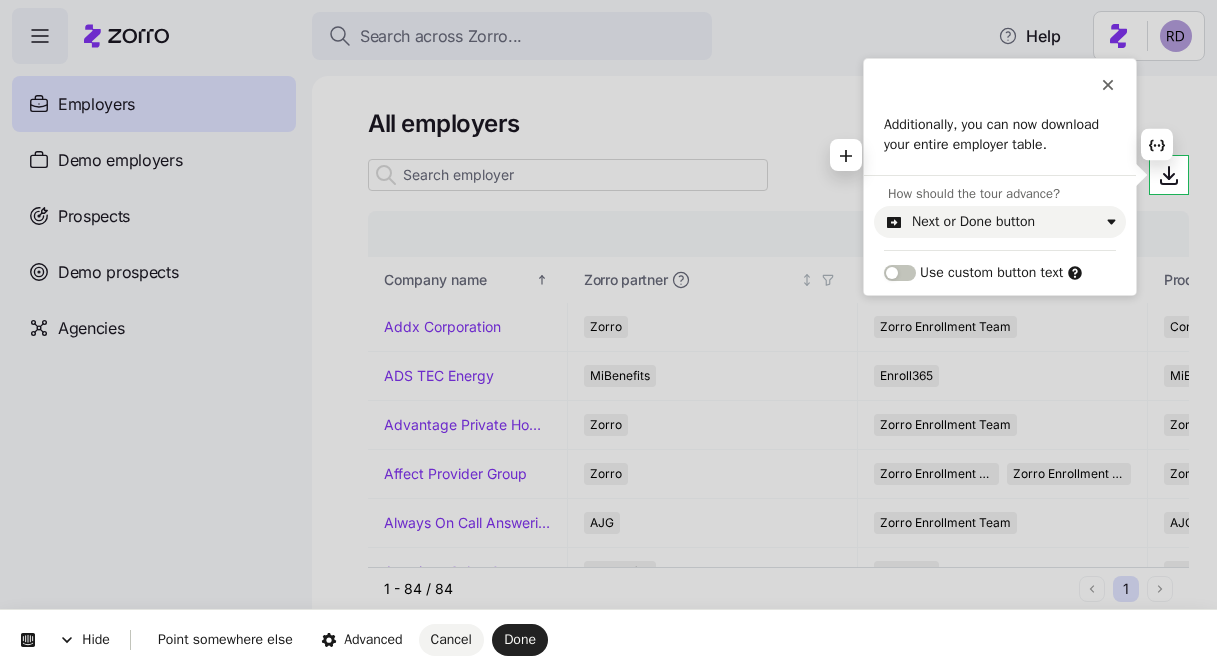 click on "Additionally, you can now download your entire employer table." at bounding box center (1000, 134) 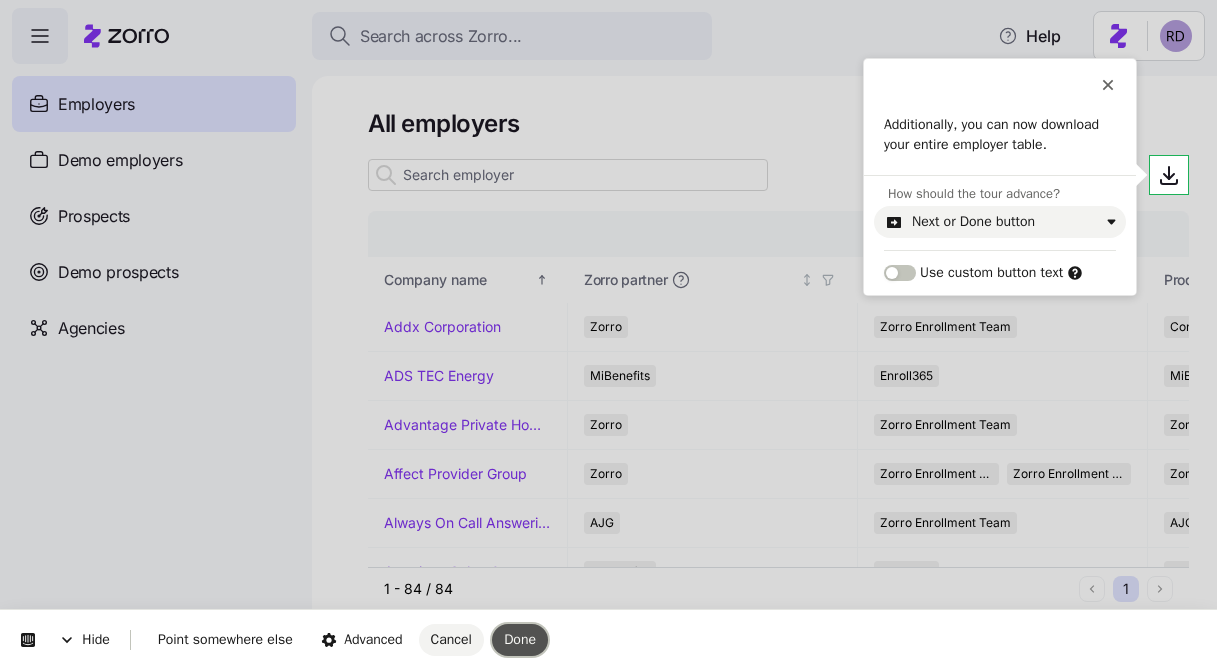click on "Done" at bounding box center [520, 639] 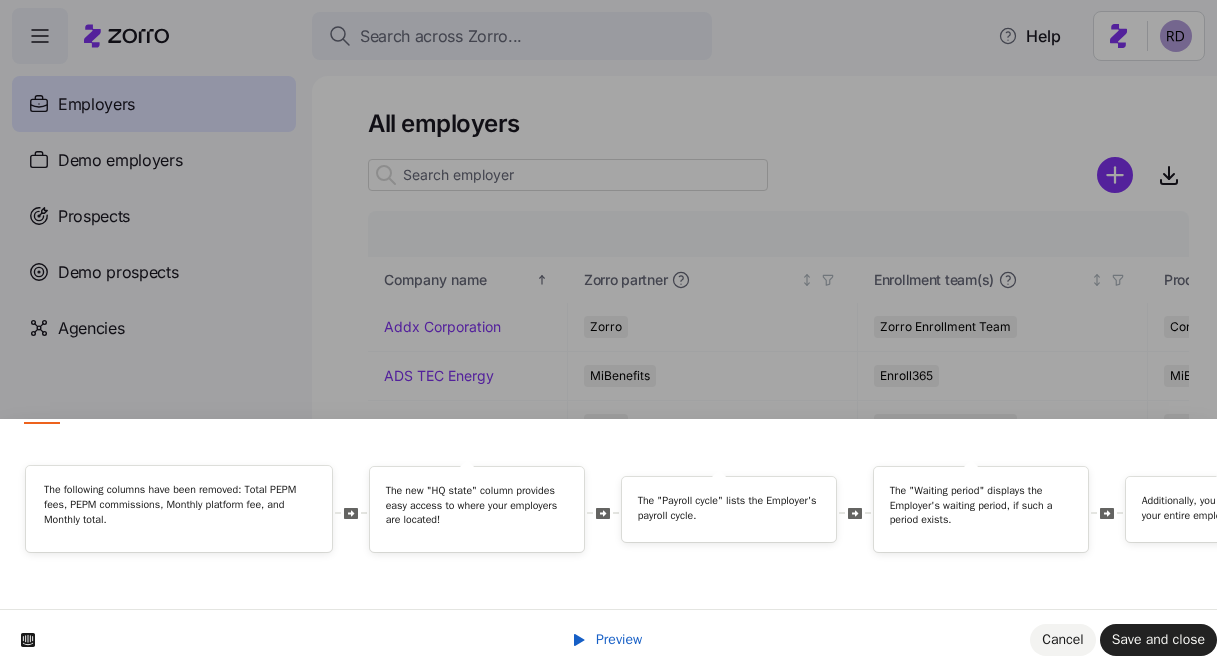 scroll, scrollTop: 0, scrollLeft: 0, axis: both 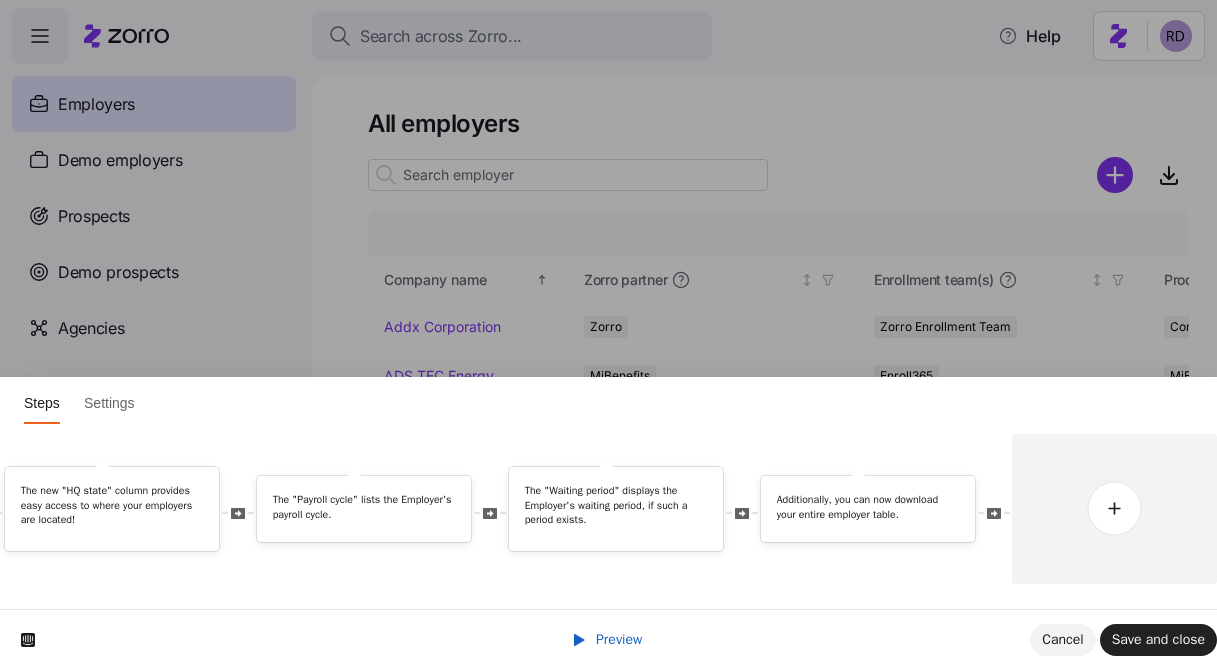 click on "Preview" at bounding box center (619, 639) 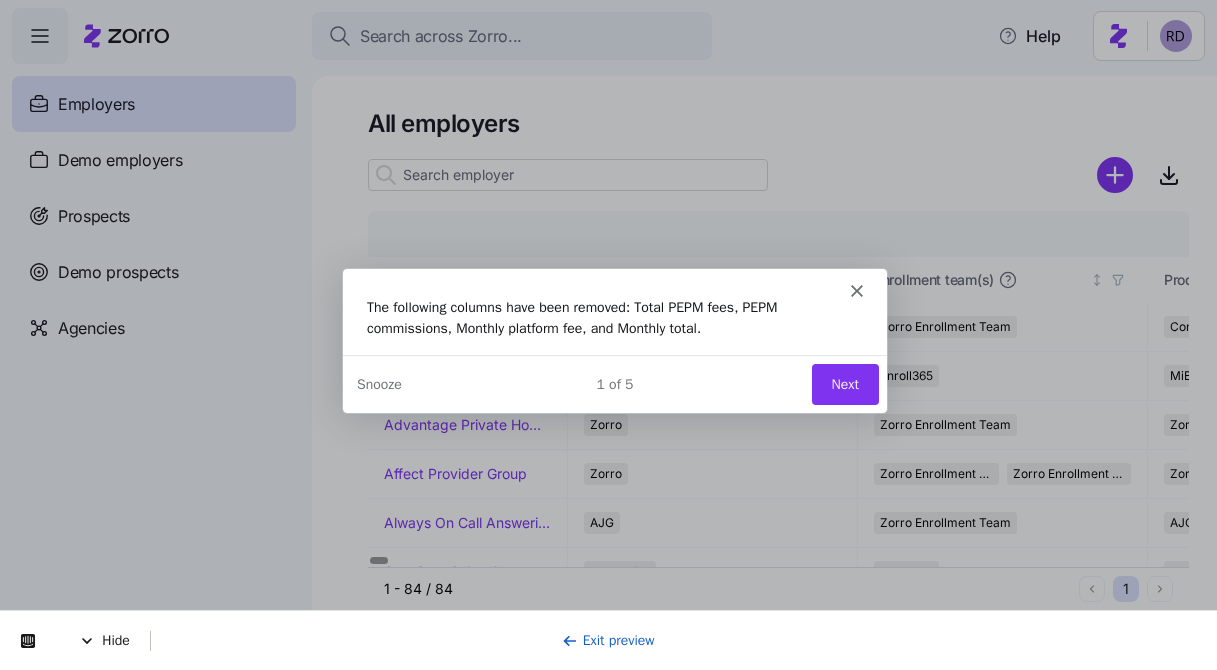 scroll, scrollTop: 0, scrollLeft: 0, axis: both 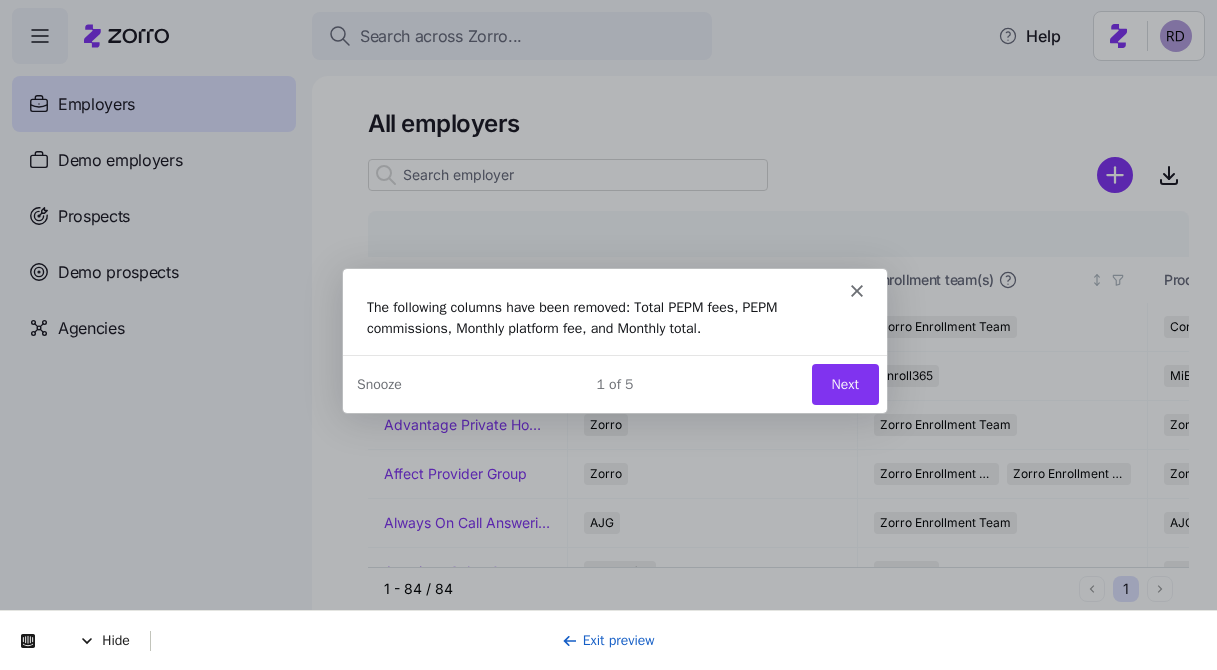 click on "Next" at bounding box center (843, 383) 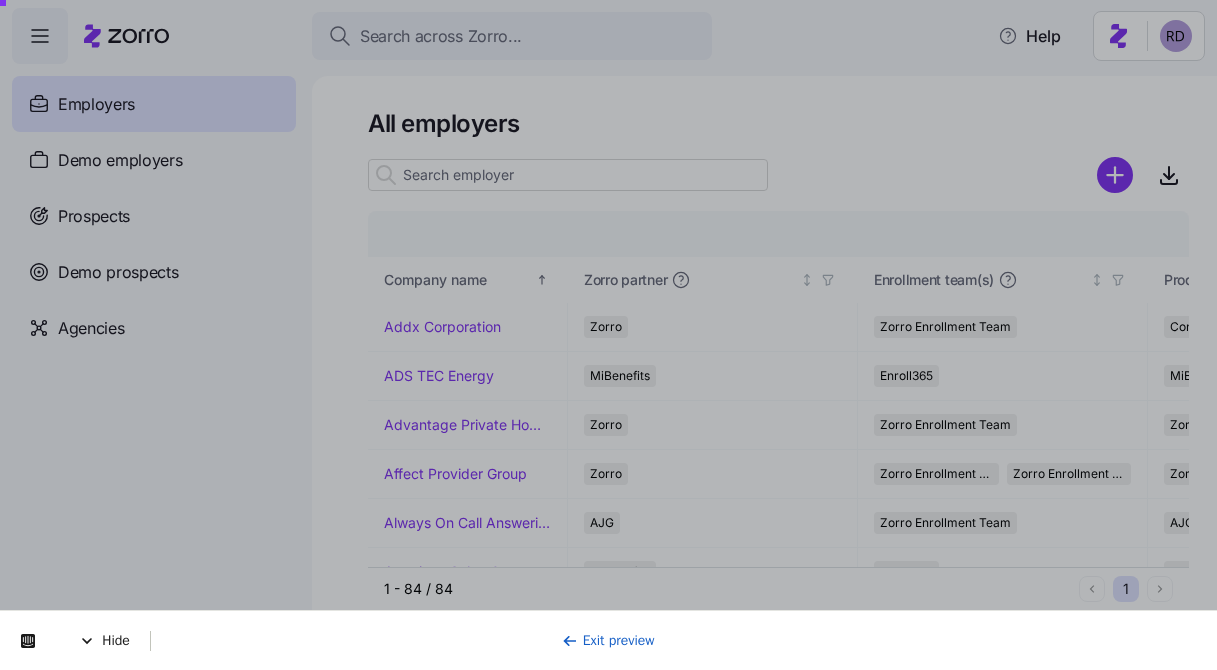 scroll, scrollTop: 0, scrollLeft: 0, axis: both 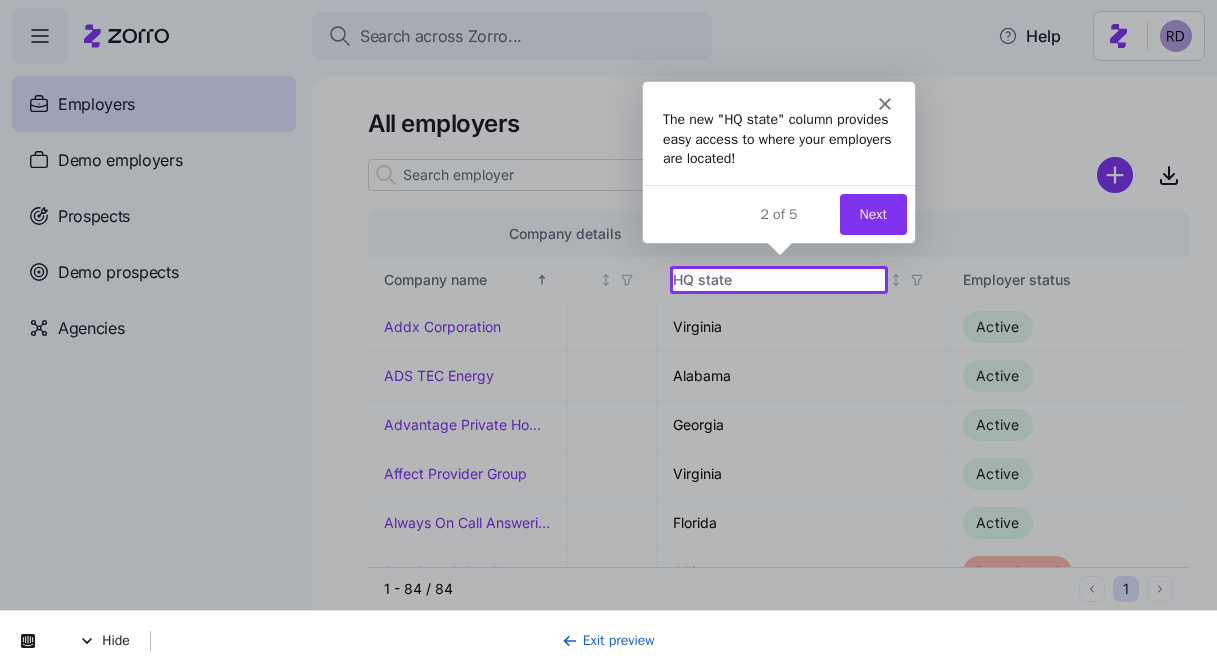 click on "Next" at bounding box center (871, 213) 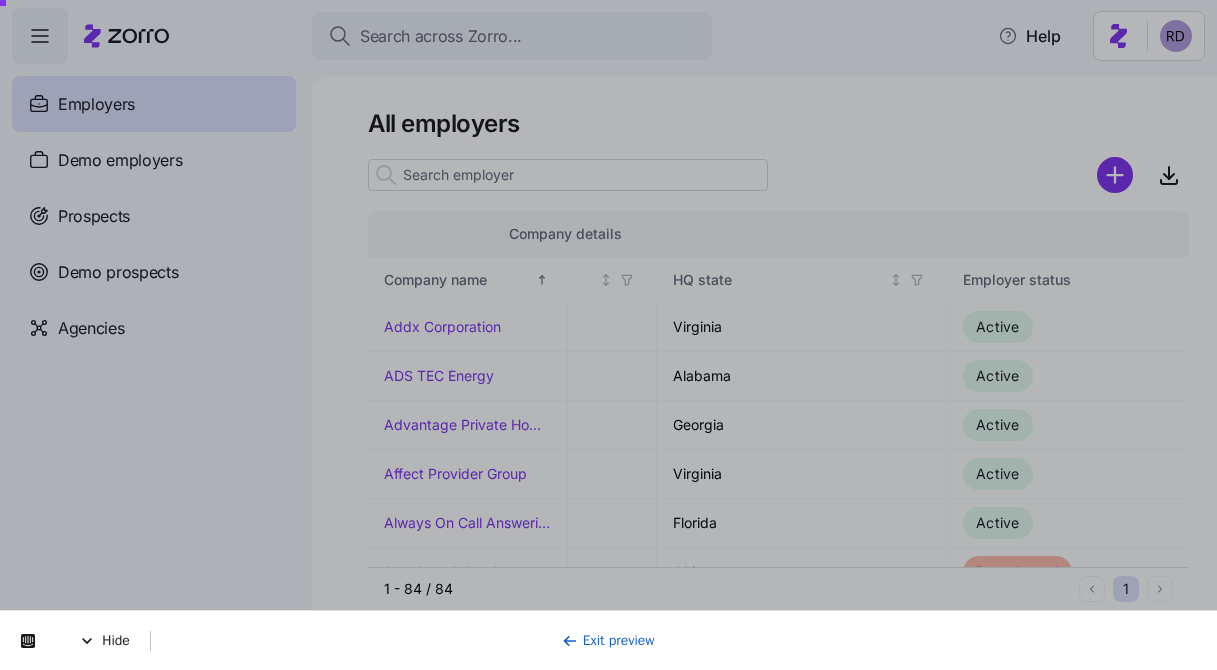 scroll, scrollTop: 0, scrollLeft: 0, axis: both 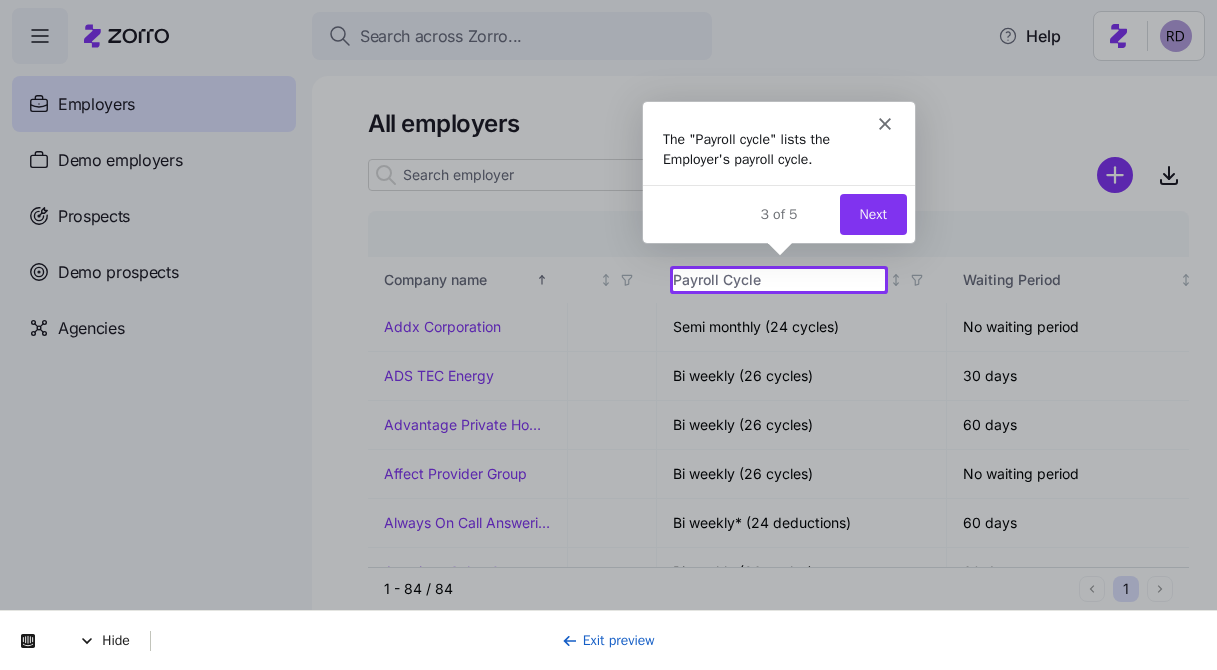 click on "Next" at bounding box center (871, 213) 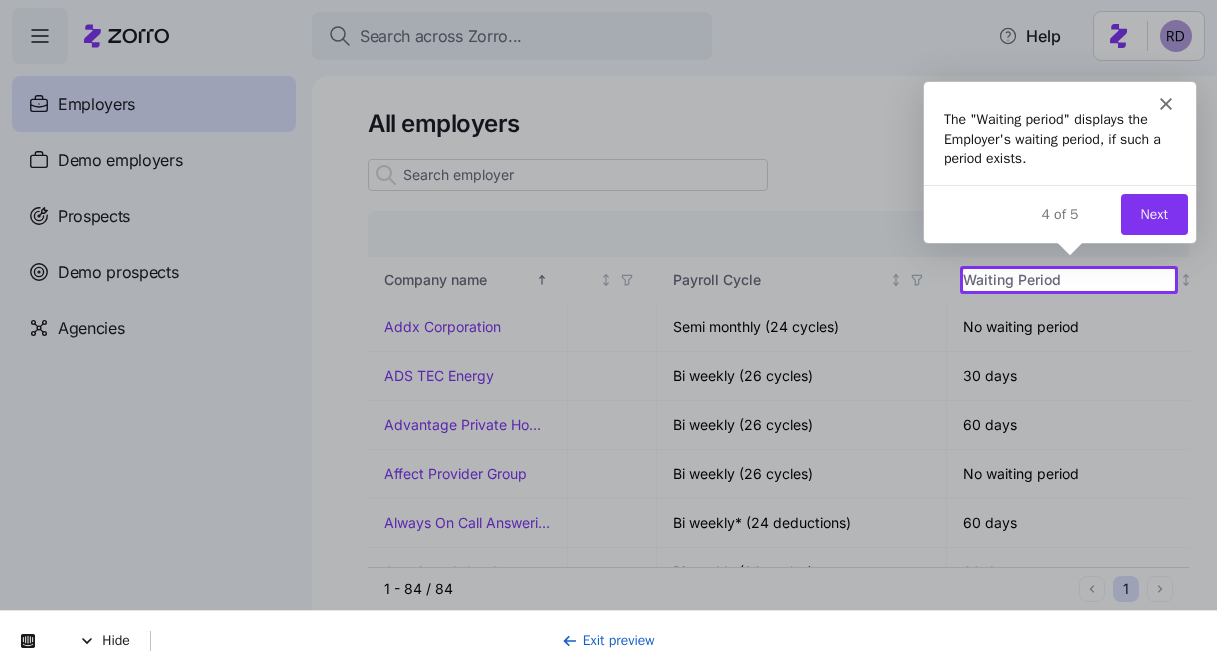 scroll, scrollTop: 0, scrollLeft: 0, axis: both 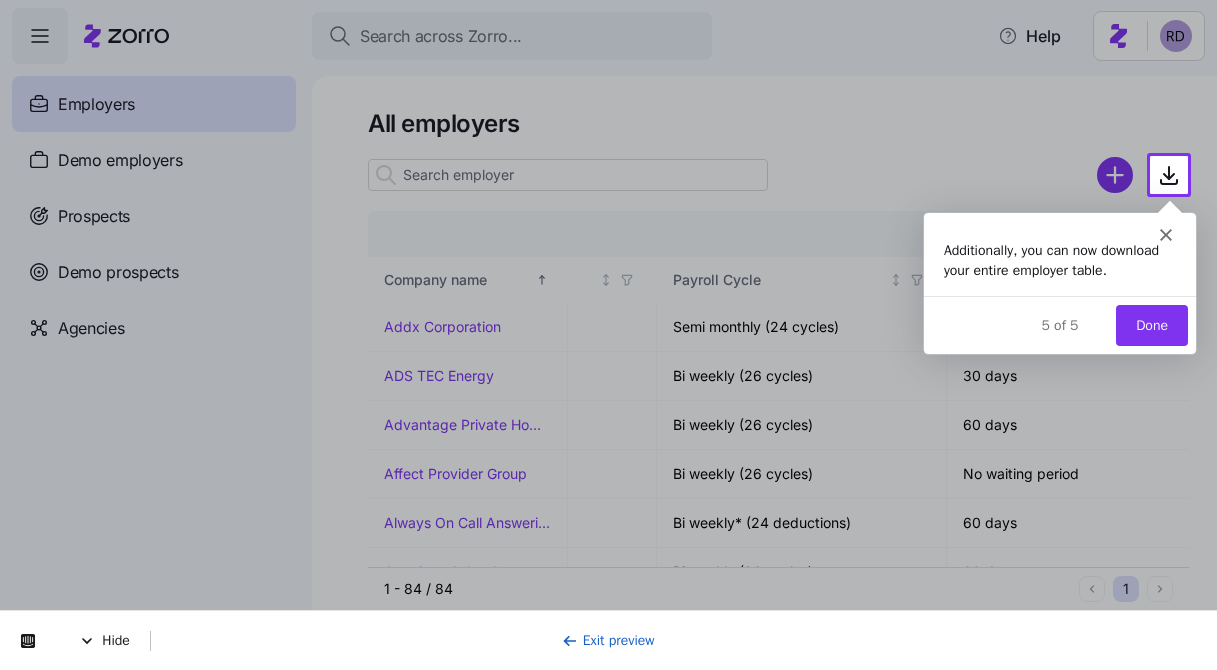 click on "Done" at bounding box center [1151, 324] 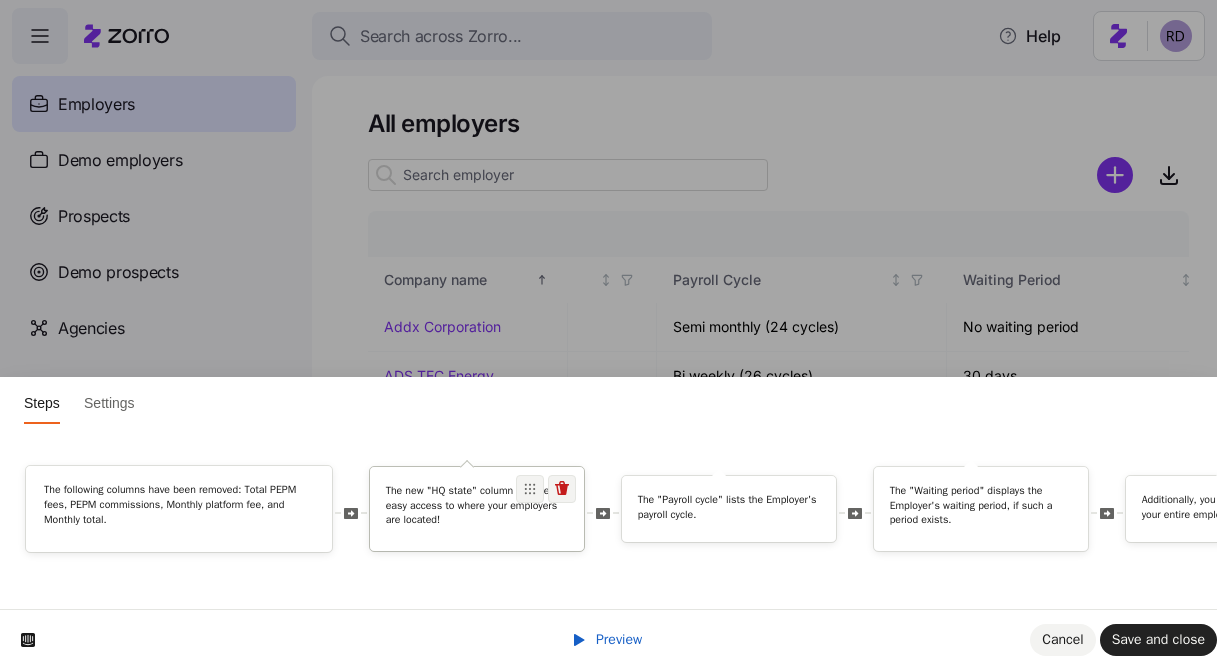 click on "The new "HQ state" column provides easy access to where your employers are located!" at bounding box center (477, 509) 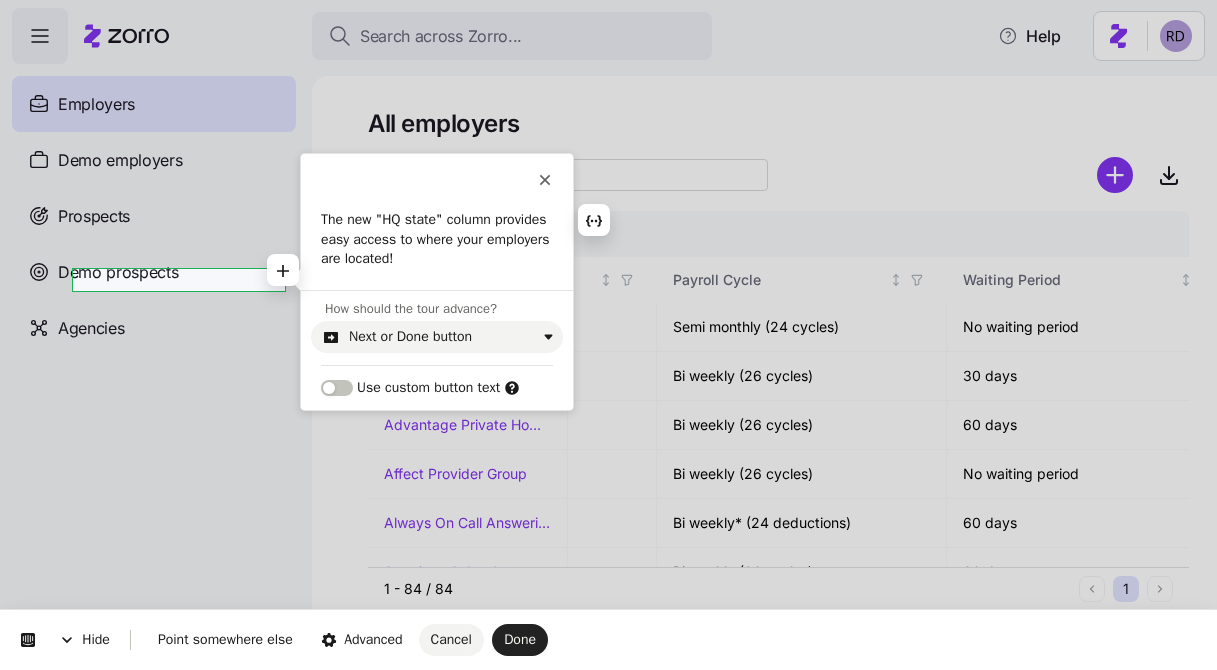 click on "The new "HQ state" column provides easy access to where your employers are located!" at bounding box center [437, 239] 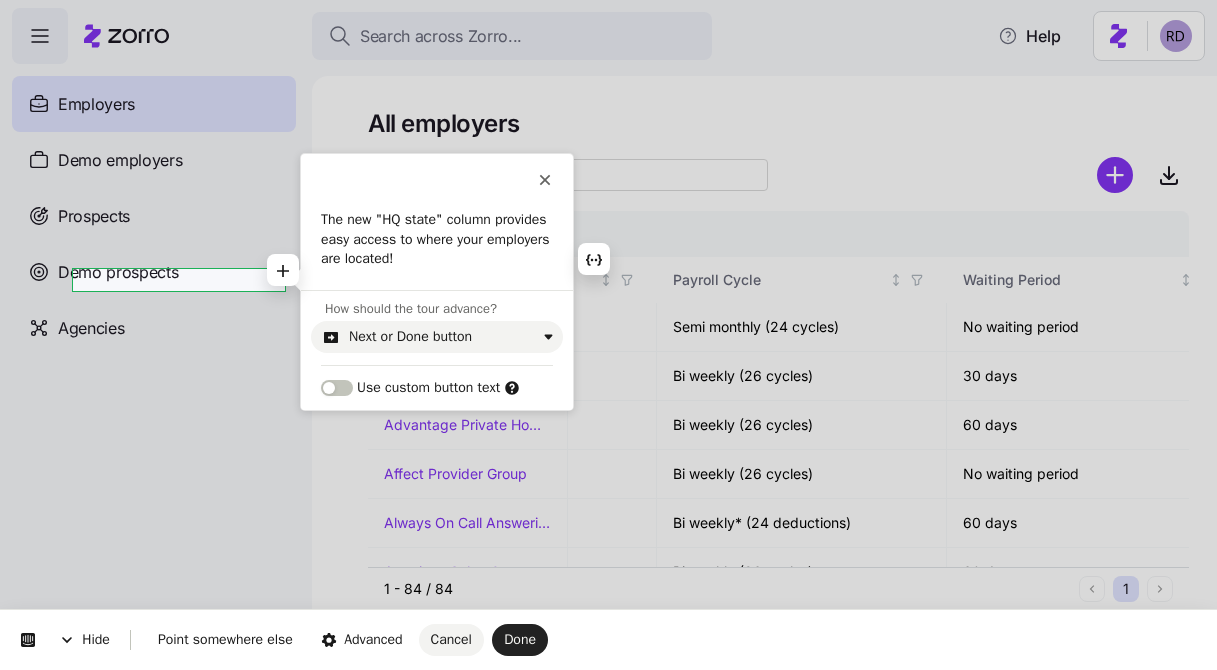 type 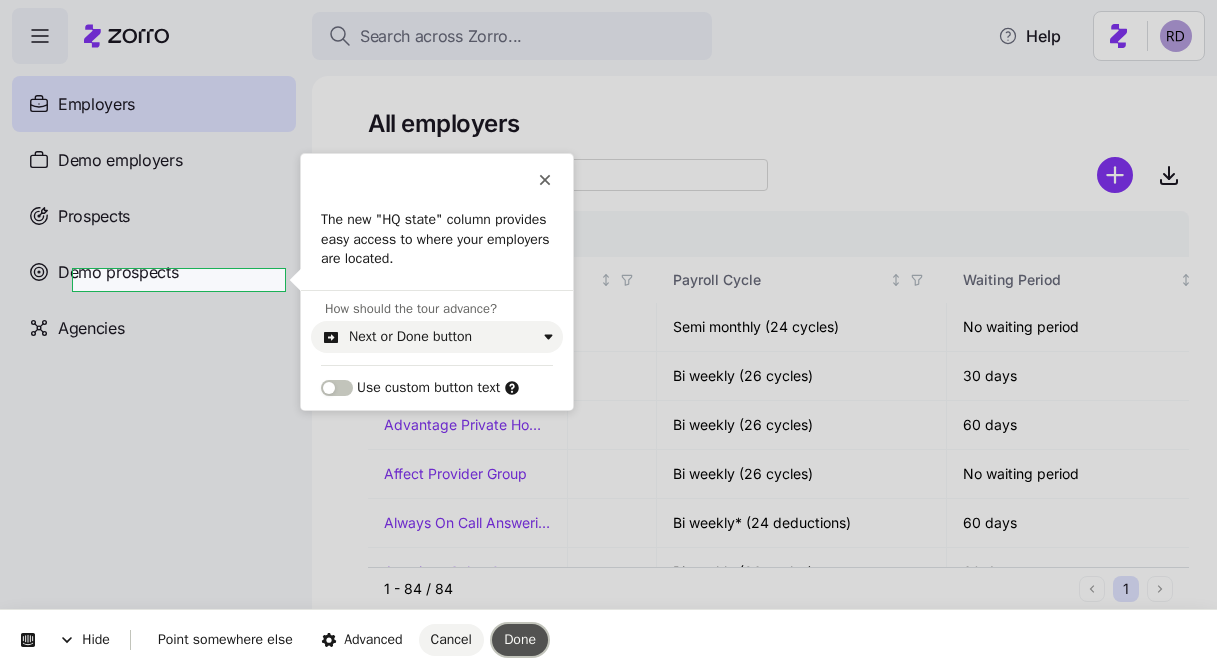 click on "Done" at bounding box center [520, 640] 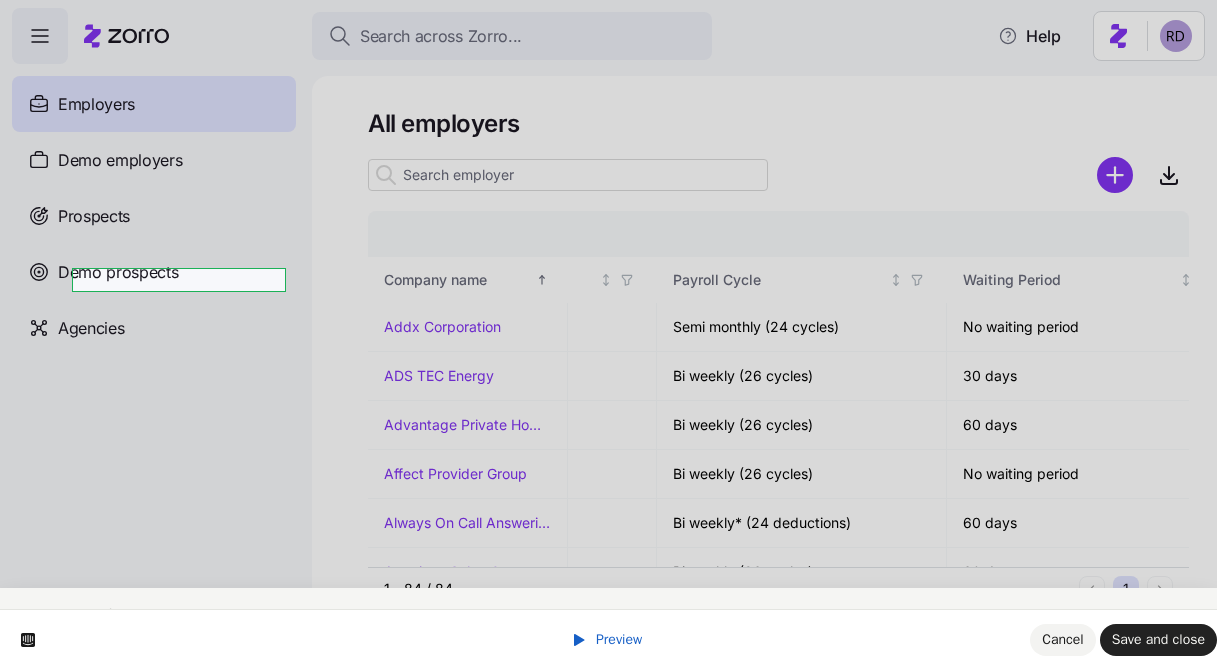 scroll, scrollTop: 56, scrollLeft: 0, axis: vertical 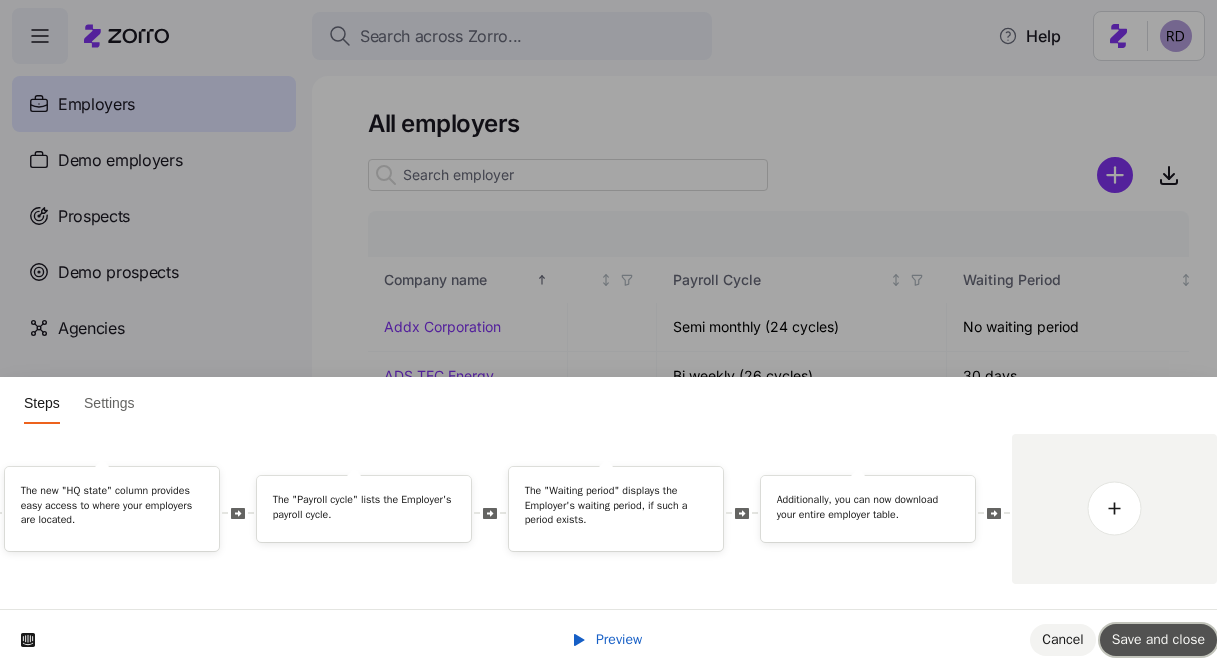click on "Save and close" at bounding box center (1158, 640) 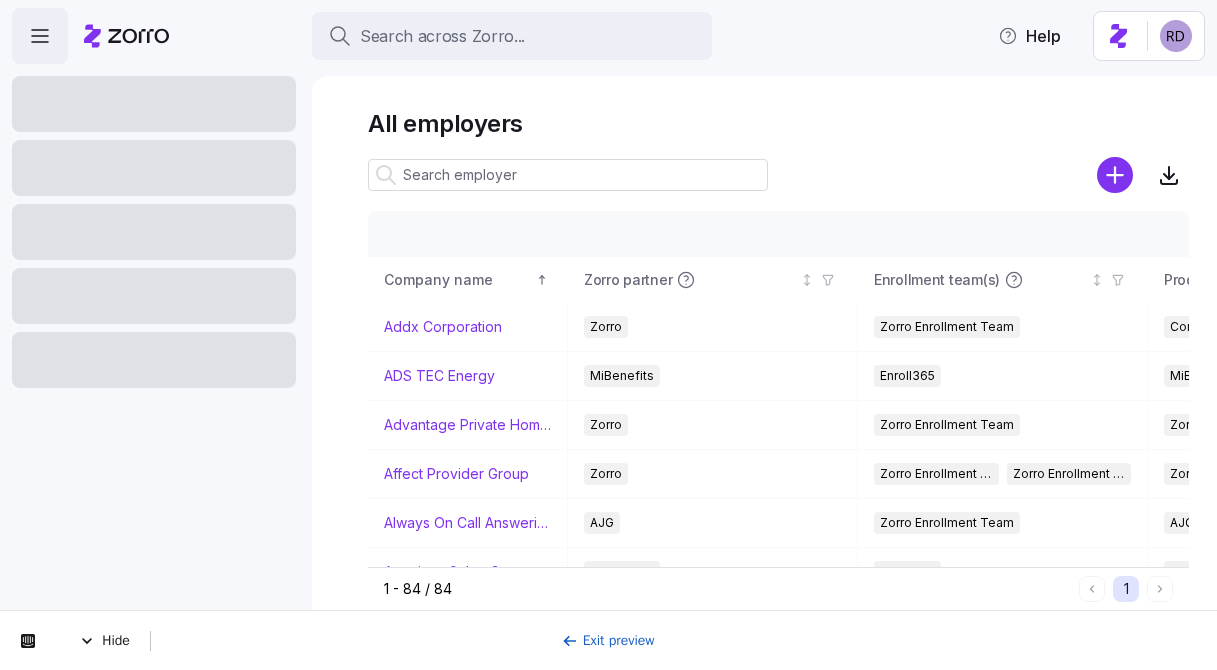 scroll, scrollTop: 0, scrollLeft: 0, axis: both 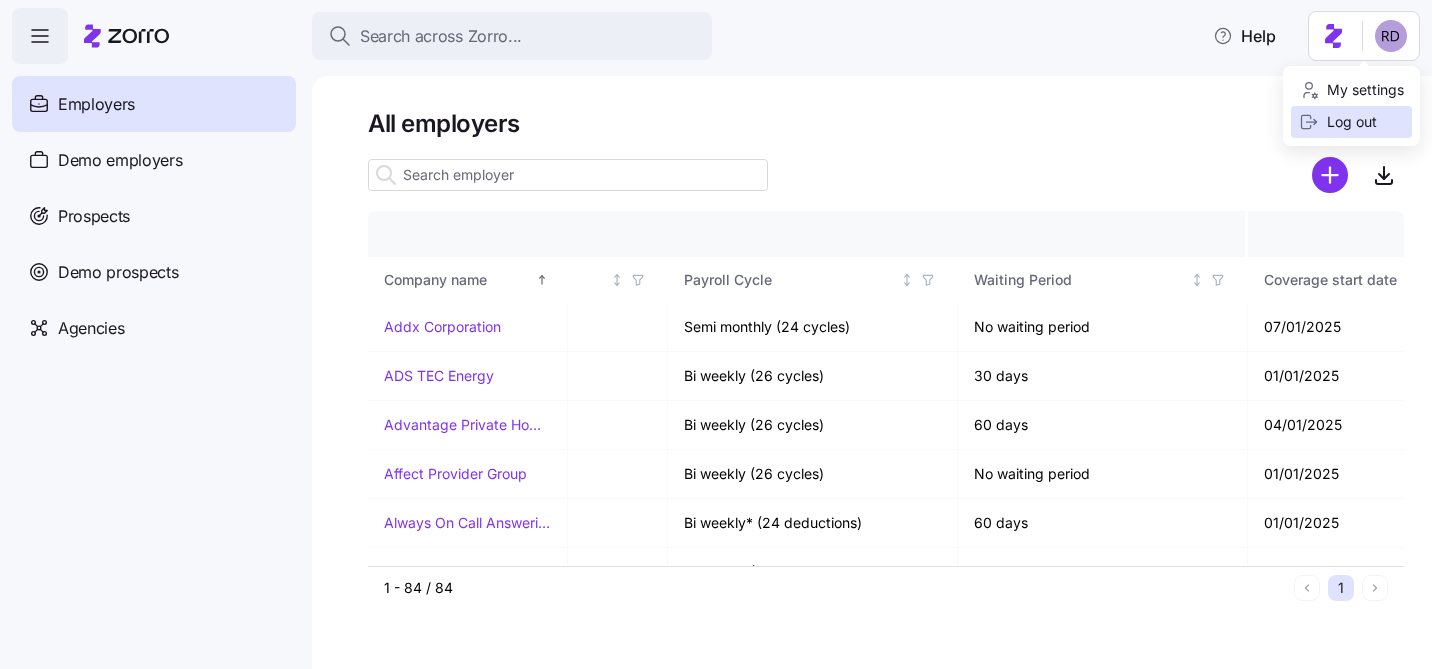 click on "Log out" at bounding box center (1338, 122) 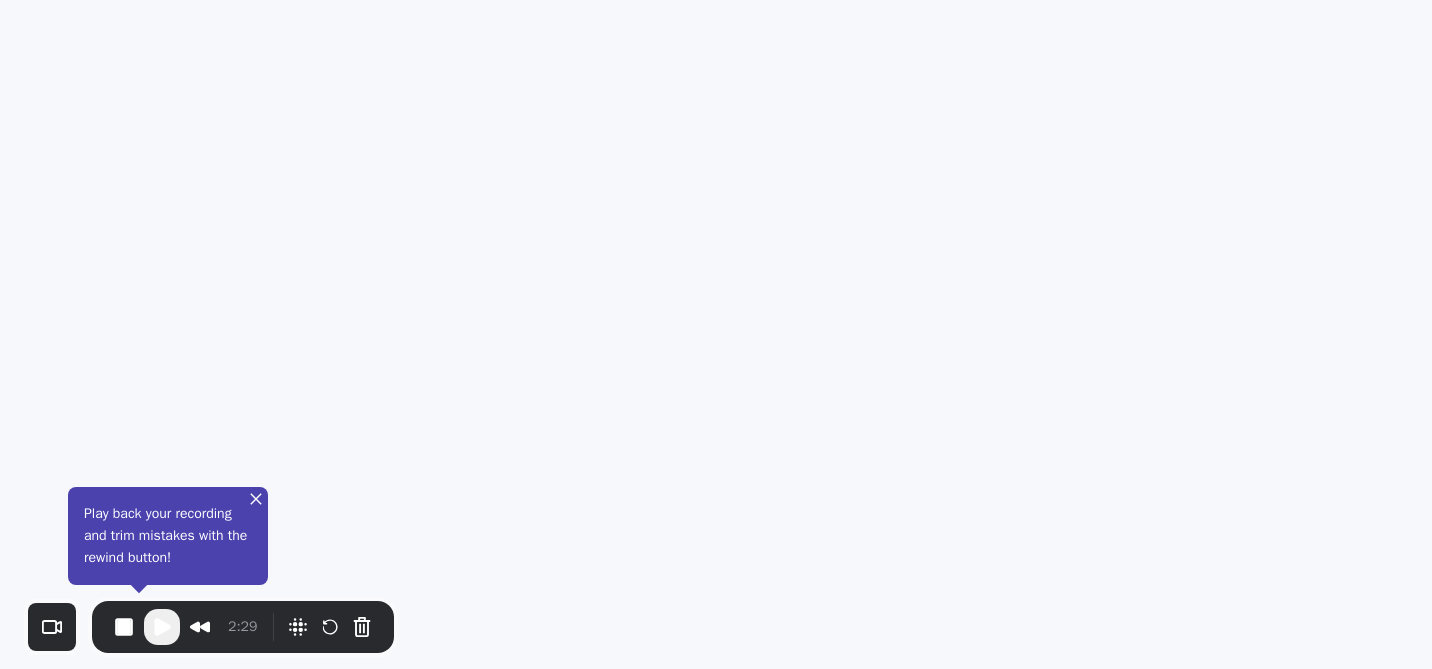 scroll, scrollTop: 0, scrollLeft: 0, axis: both 